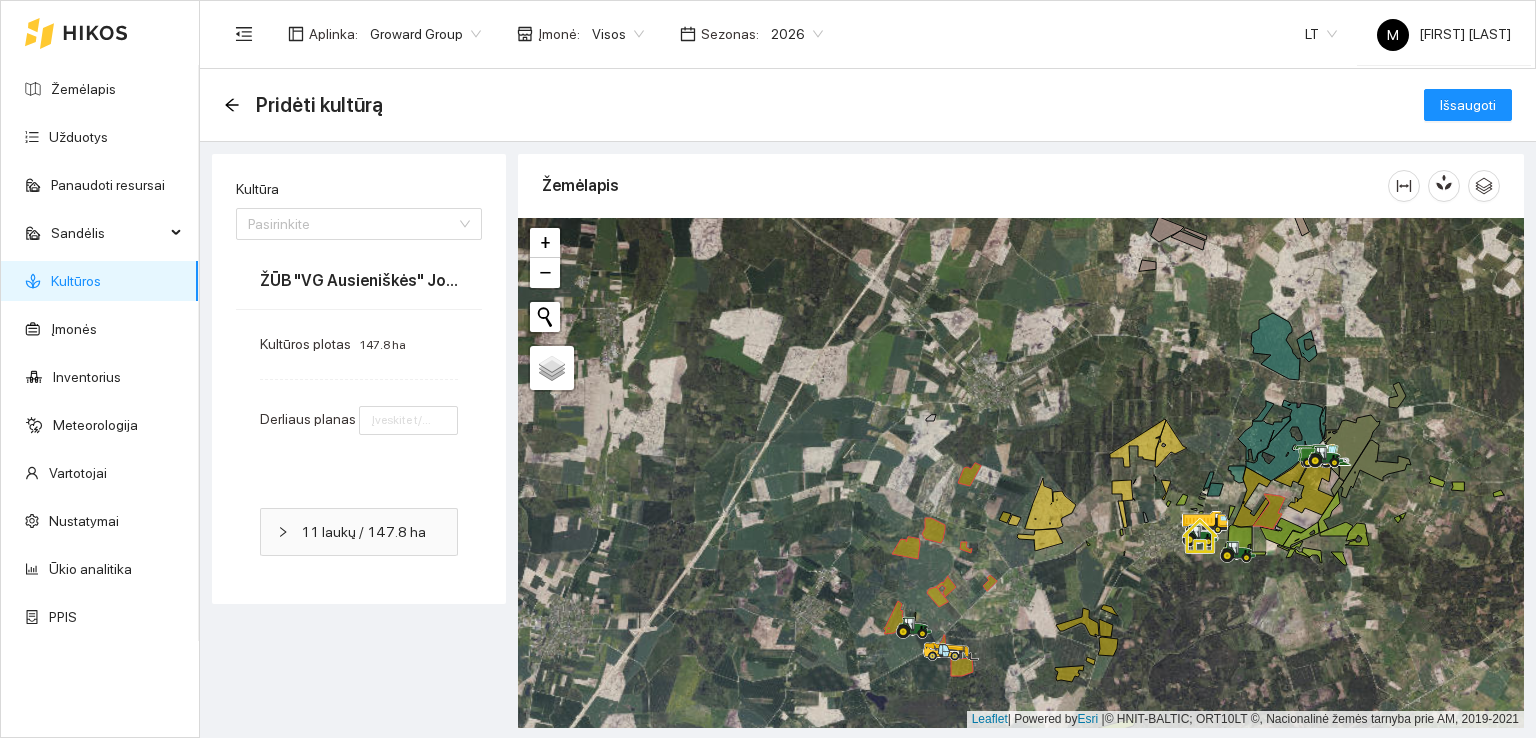 scroll, scrollTop: 0, scrollLeft: 0, axis: both 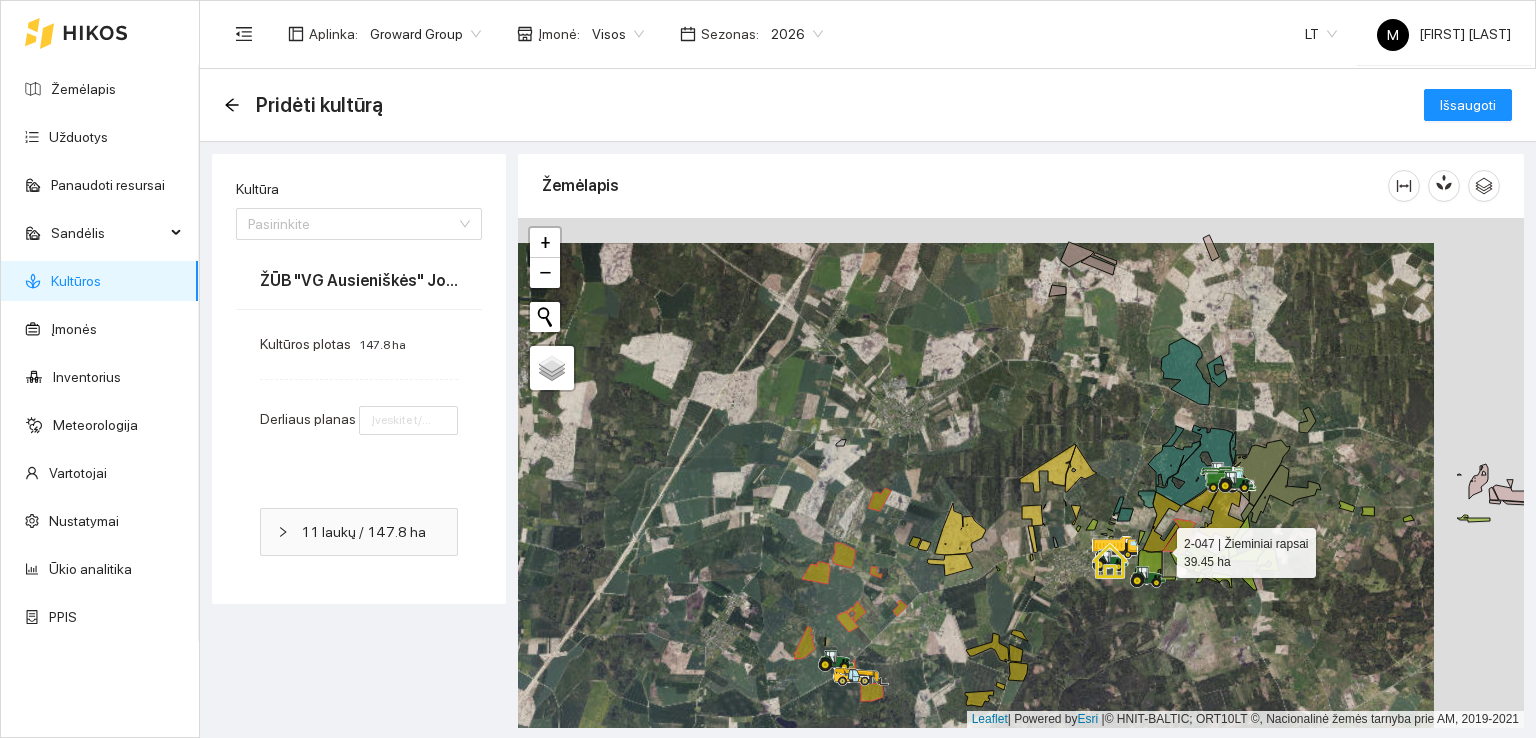 drag, startPoint x: 1246, startPoint y: 522, endPoint x: 1144, endPoint y: 556, distance: 107.51744 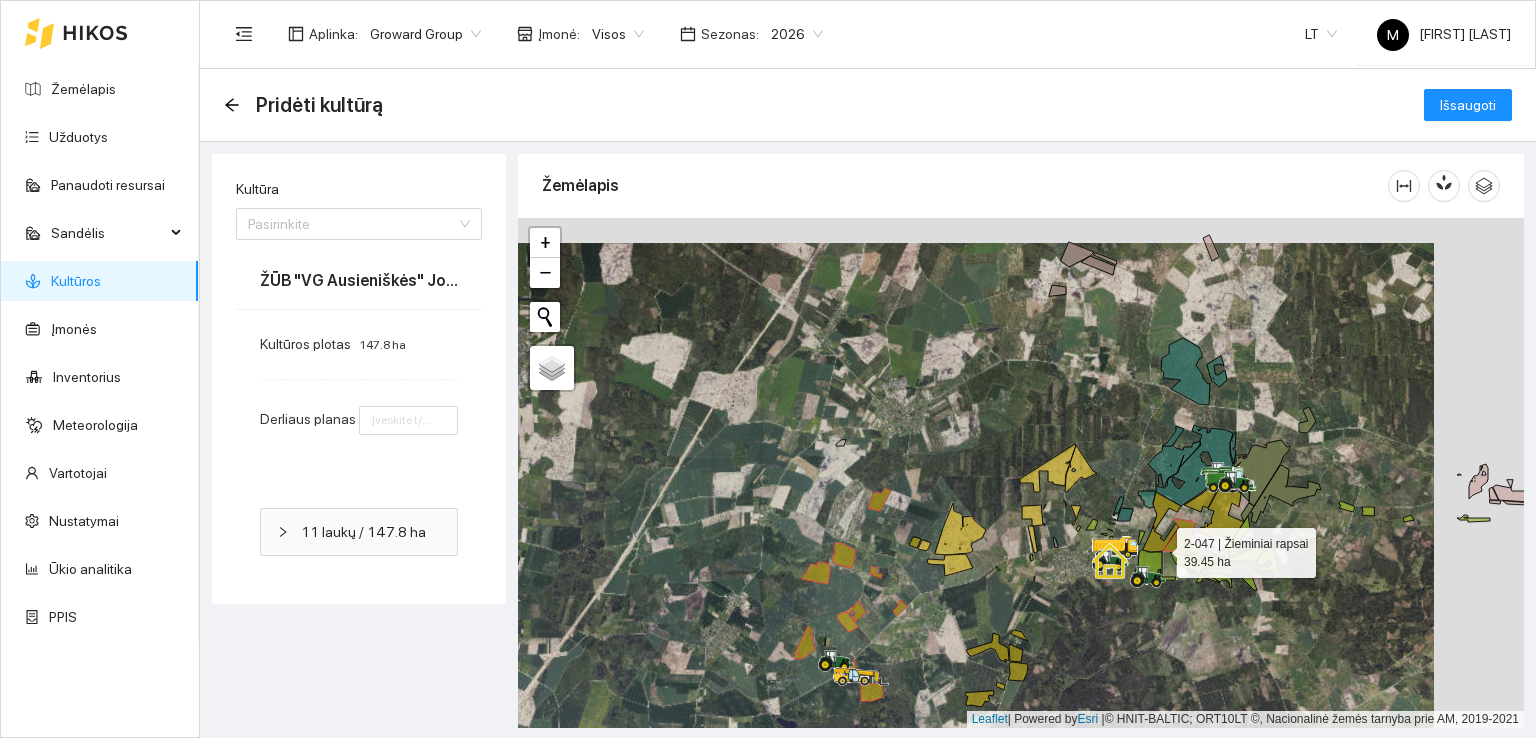 click 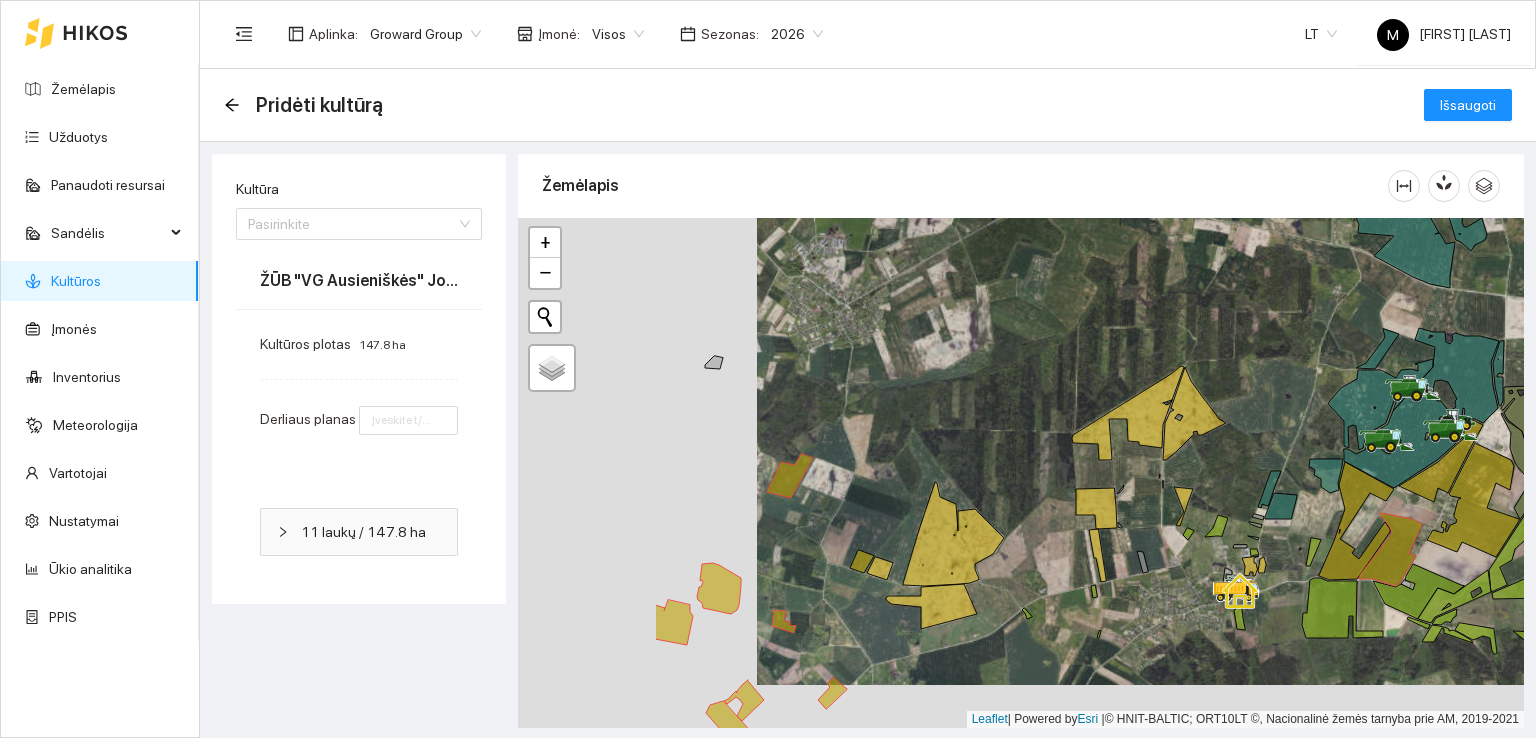 drag, startPoint x: 632, startPoint y: 501, endPoint x: 891, endPoint y: 448, distance: 264.36716 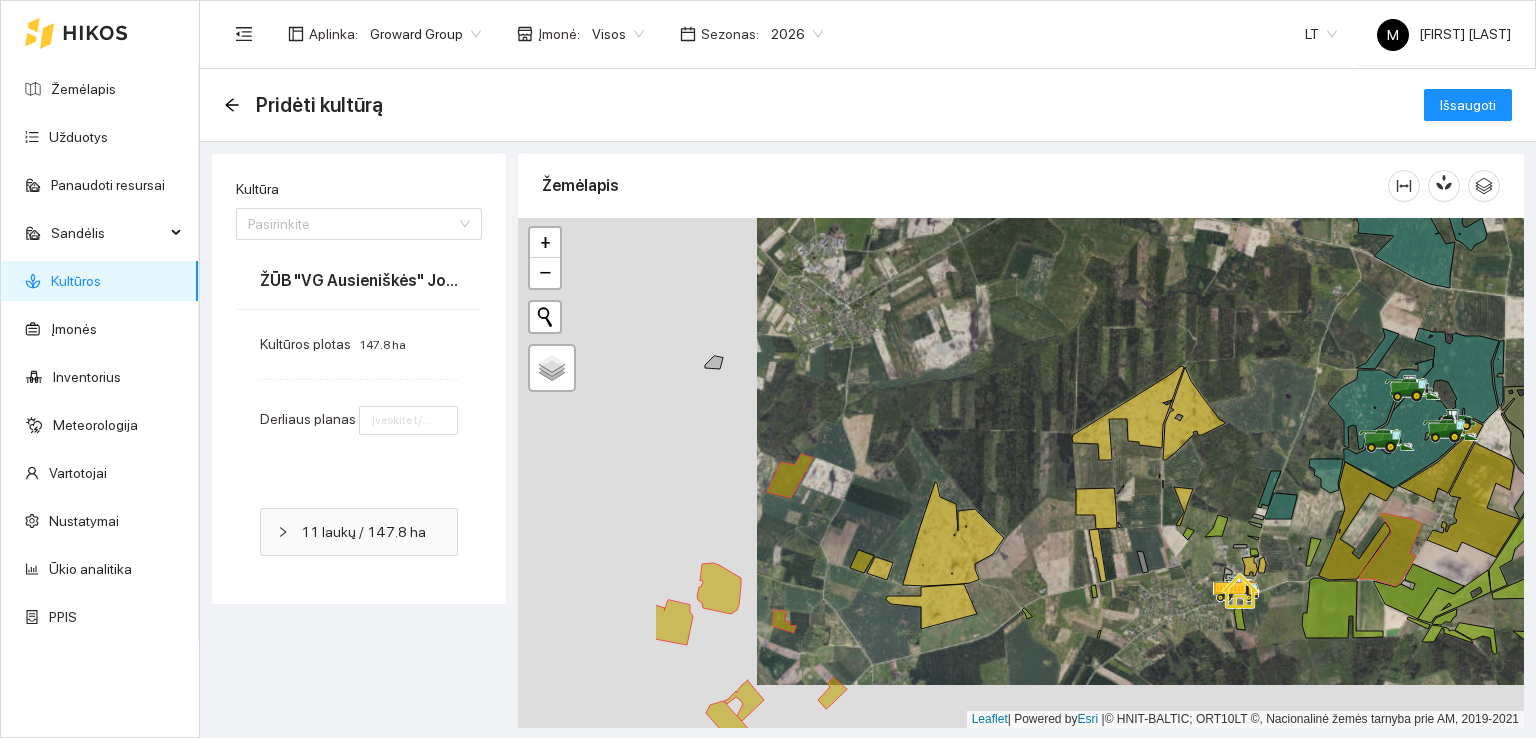 click at bounding box center [1021, 473] 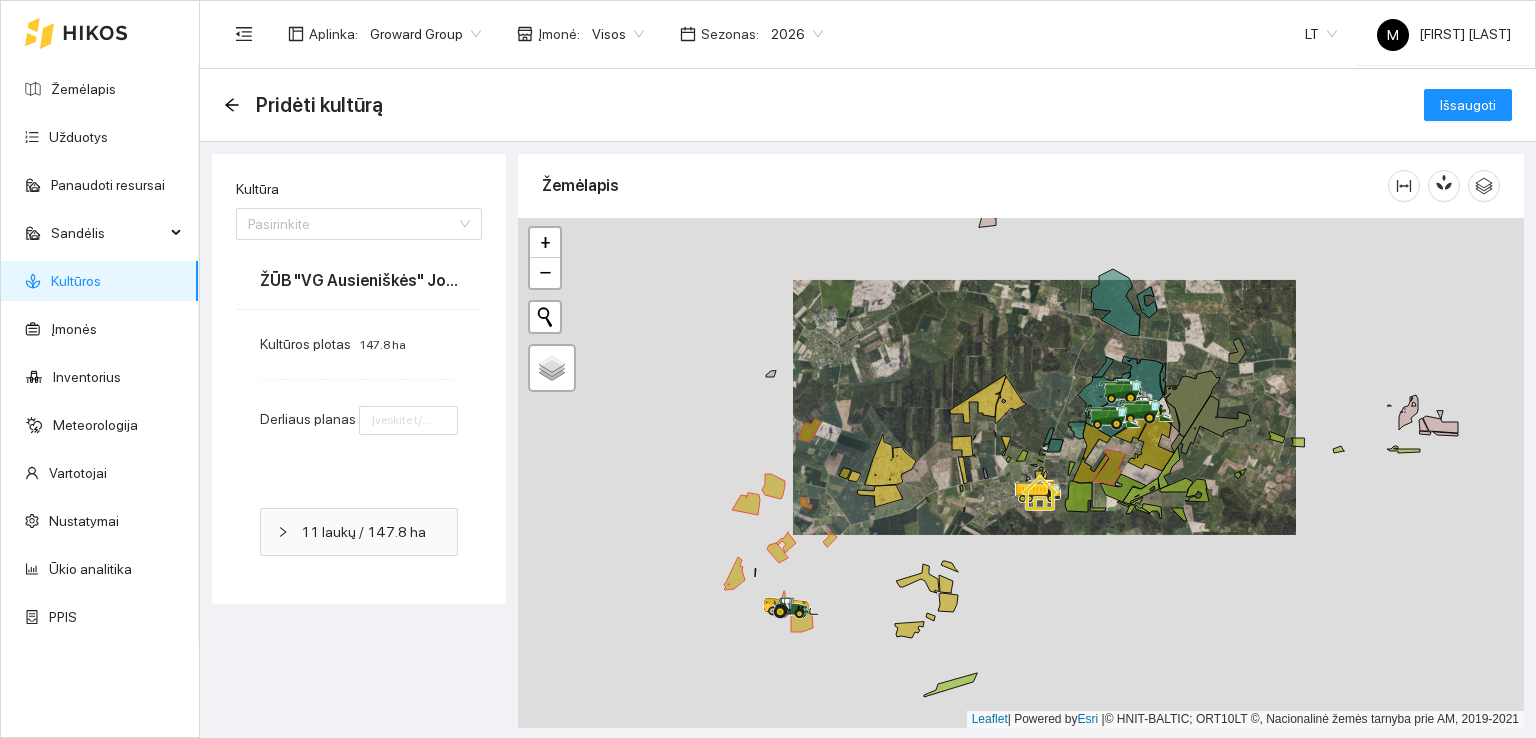 drag, startPoint x: 715, startPoint y: 616, endPoint x: 767, endPoint y: 517, distance: 111.82576 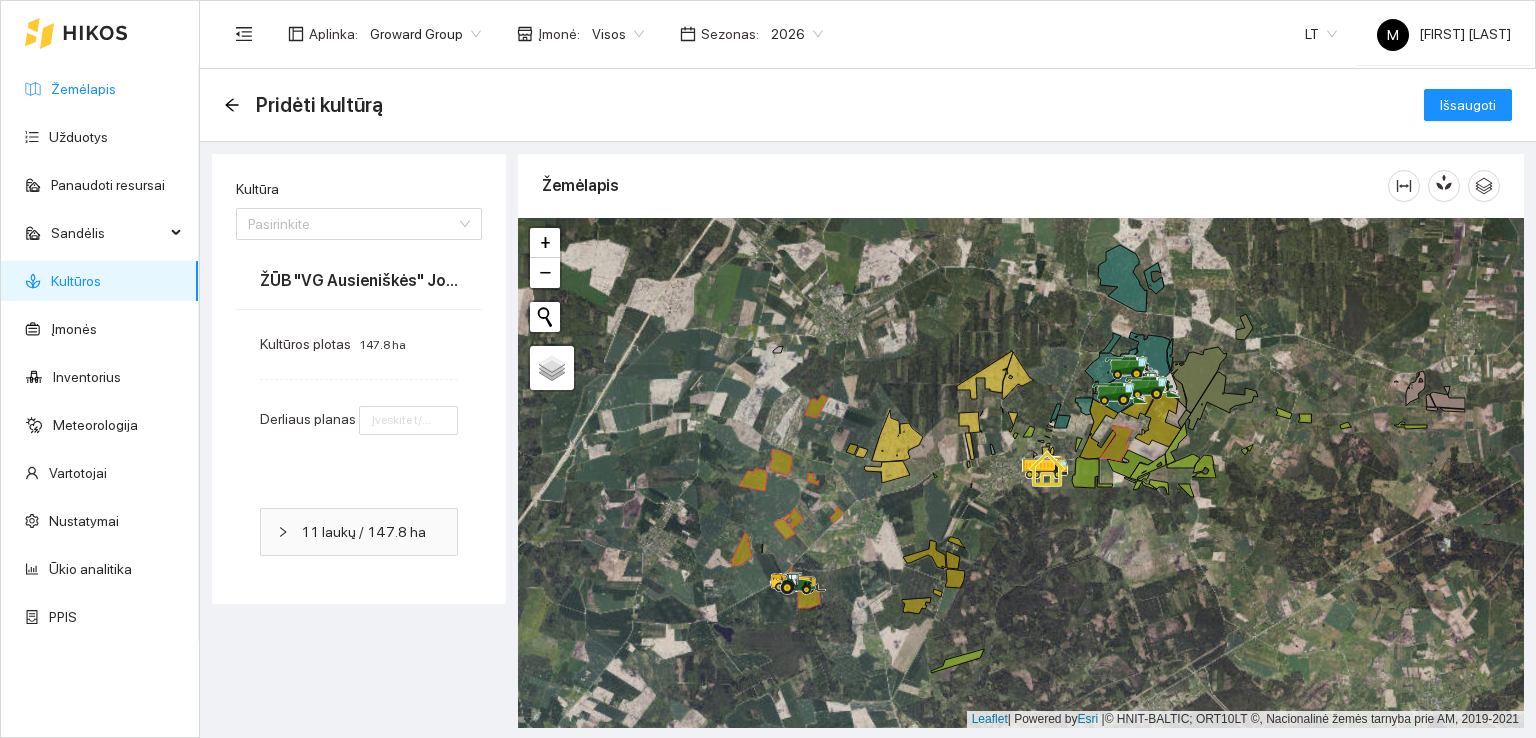 click on "Žemėlapis" at bounding box center (83, 89) 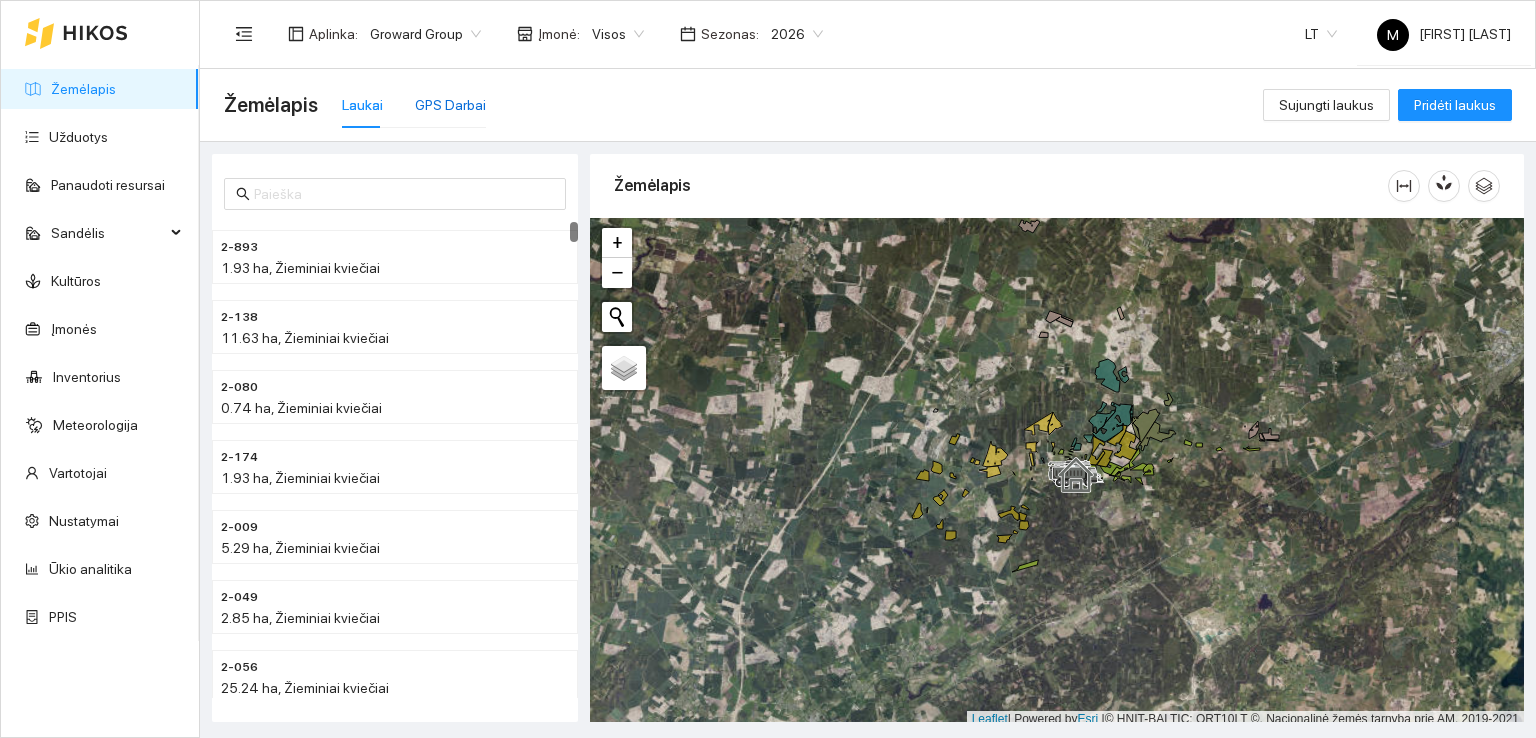 click on "GPS Darbai" at bounding box center (450, 105) 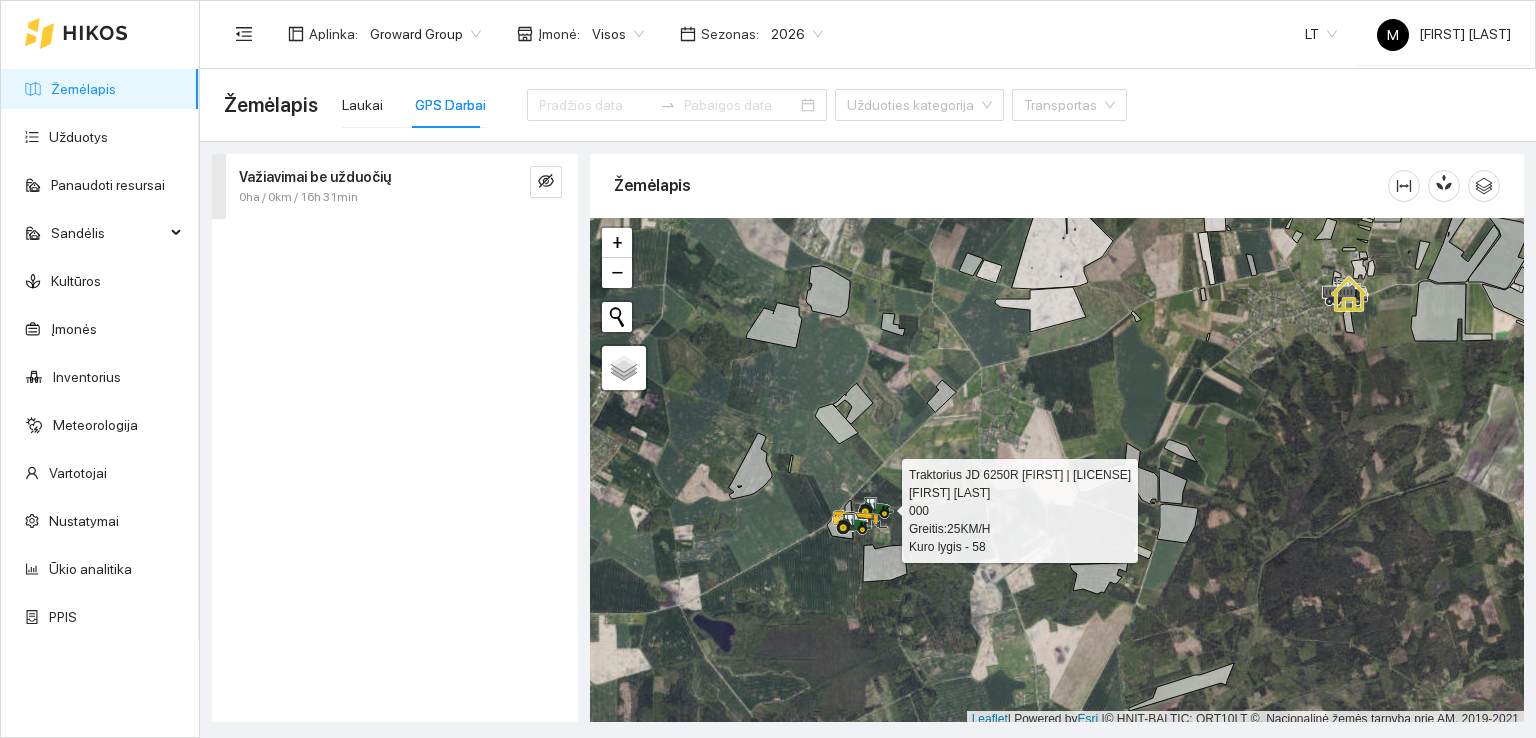 click at bounding box center [590, 218] 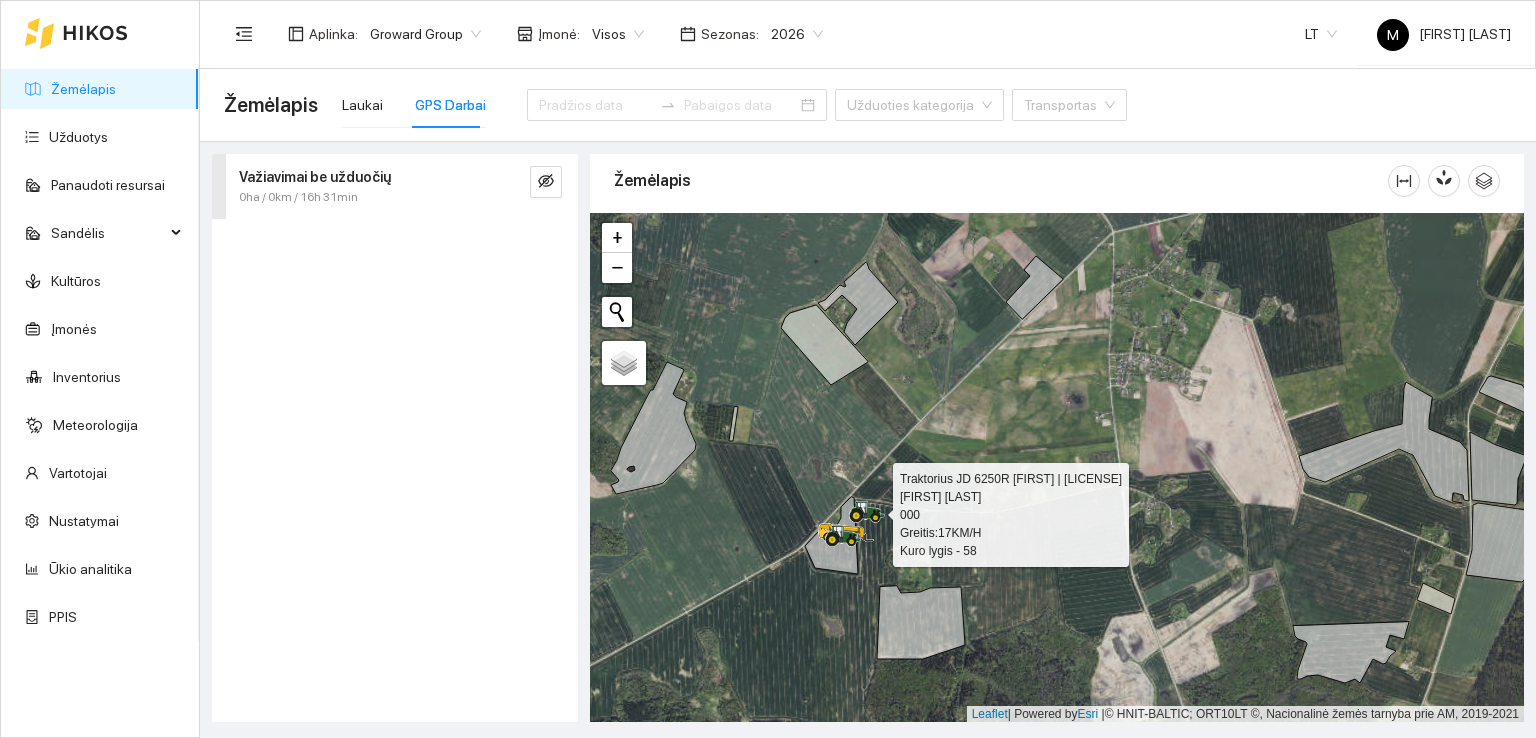 click 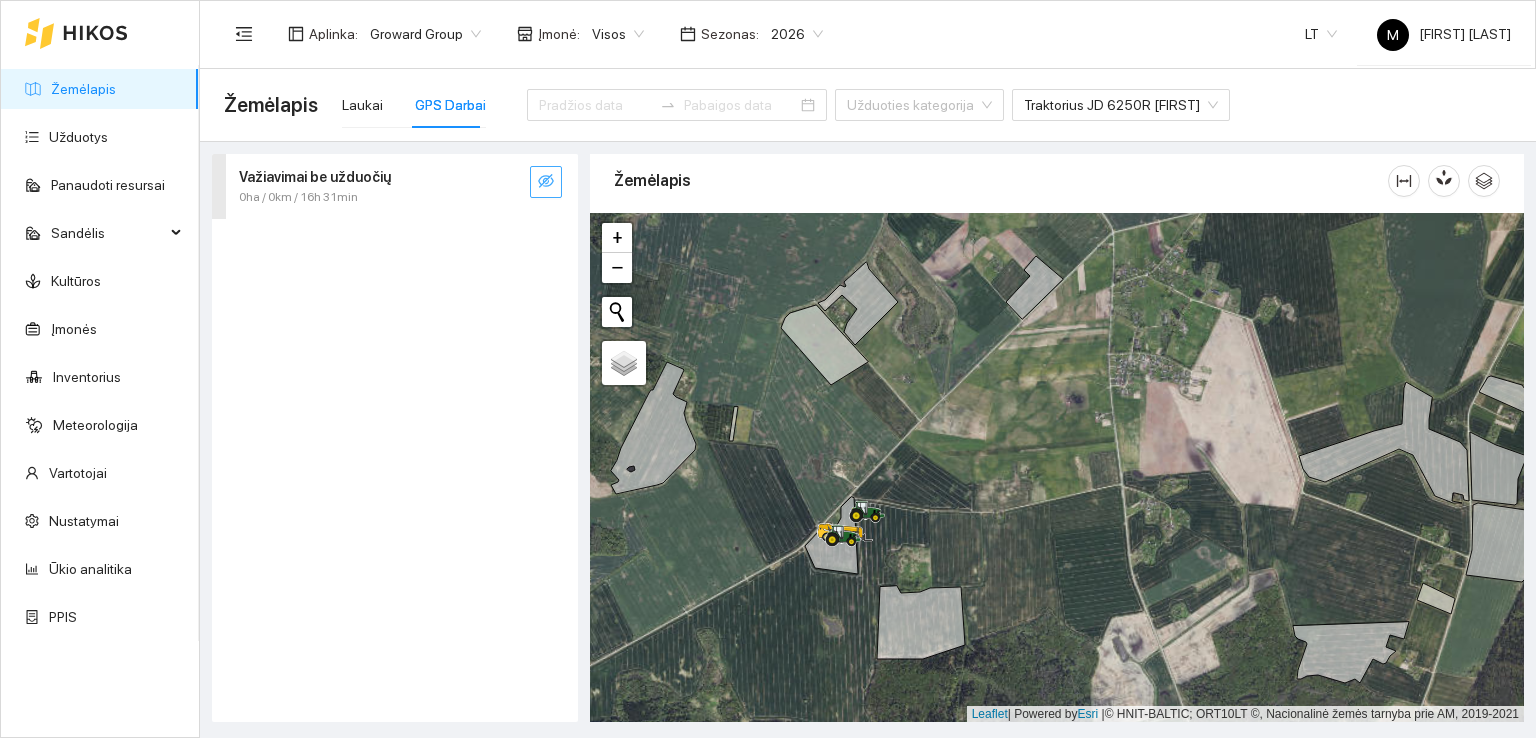 click 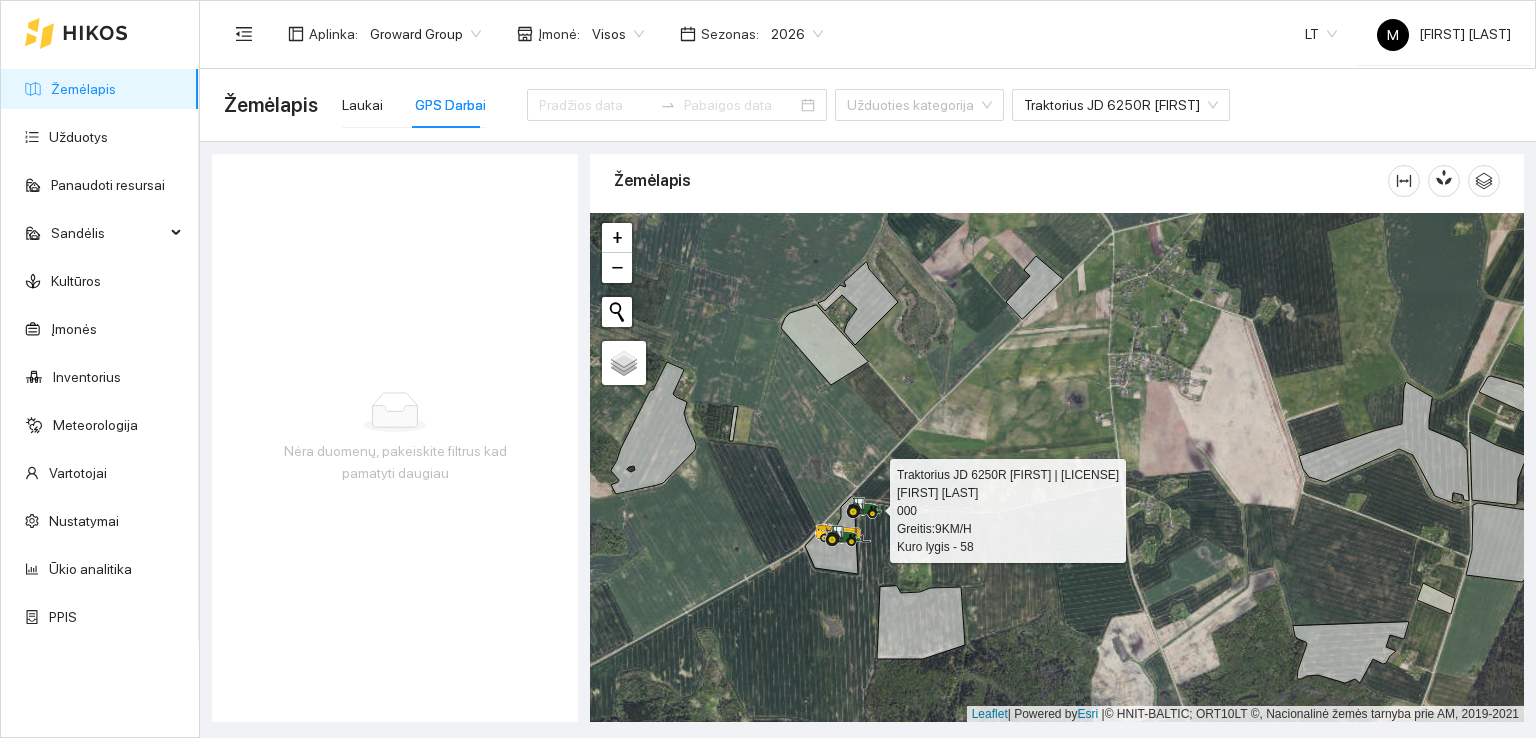 click 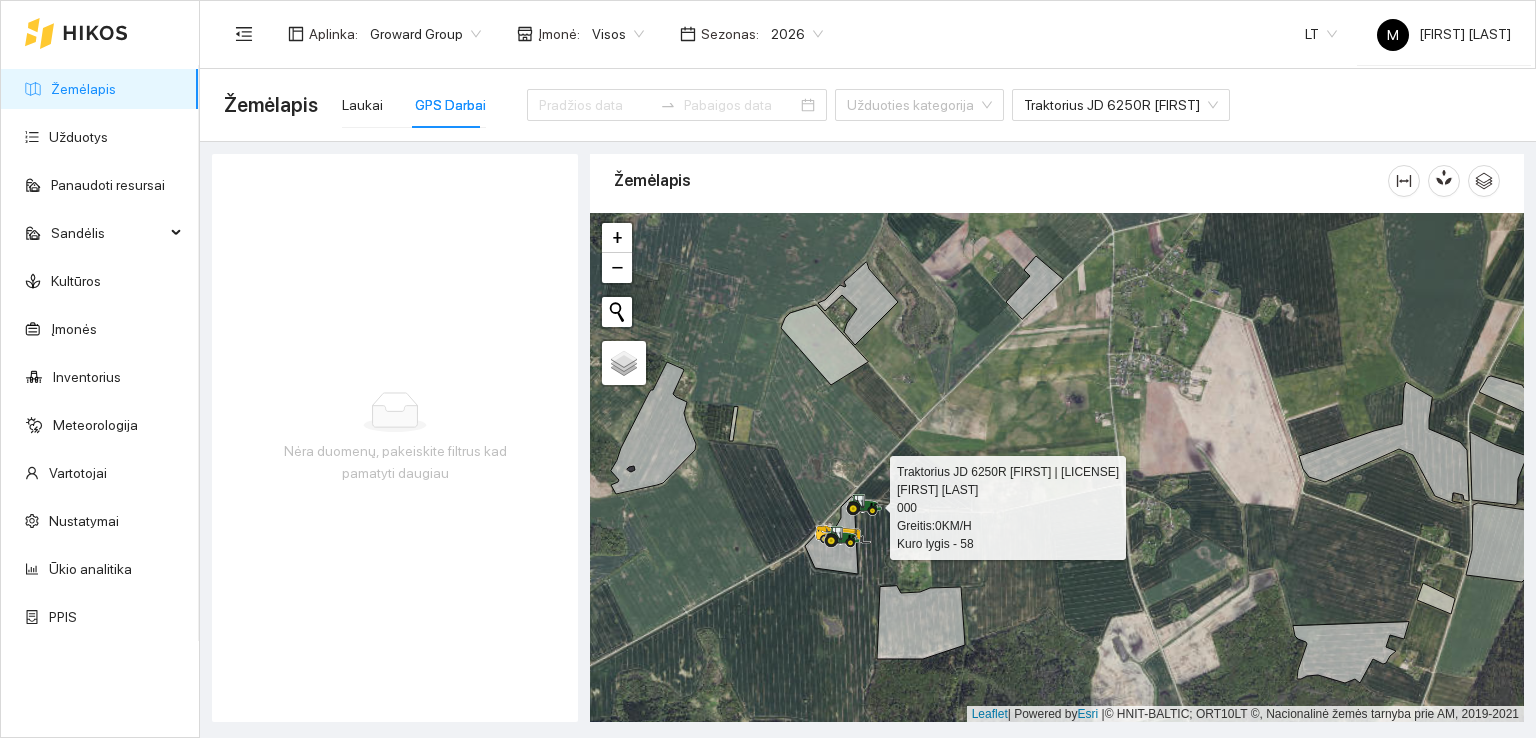 click 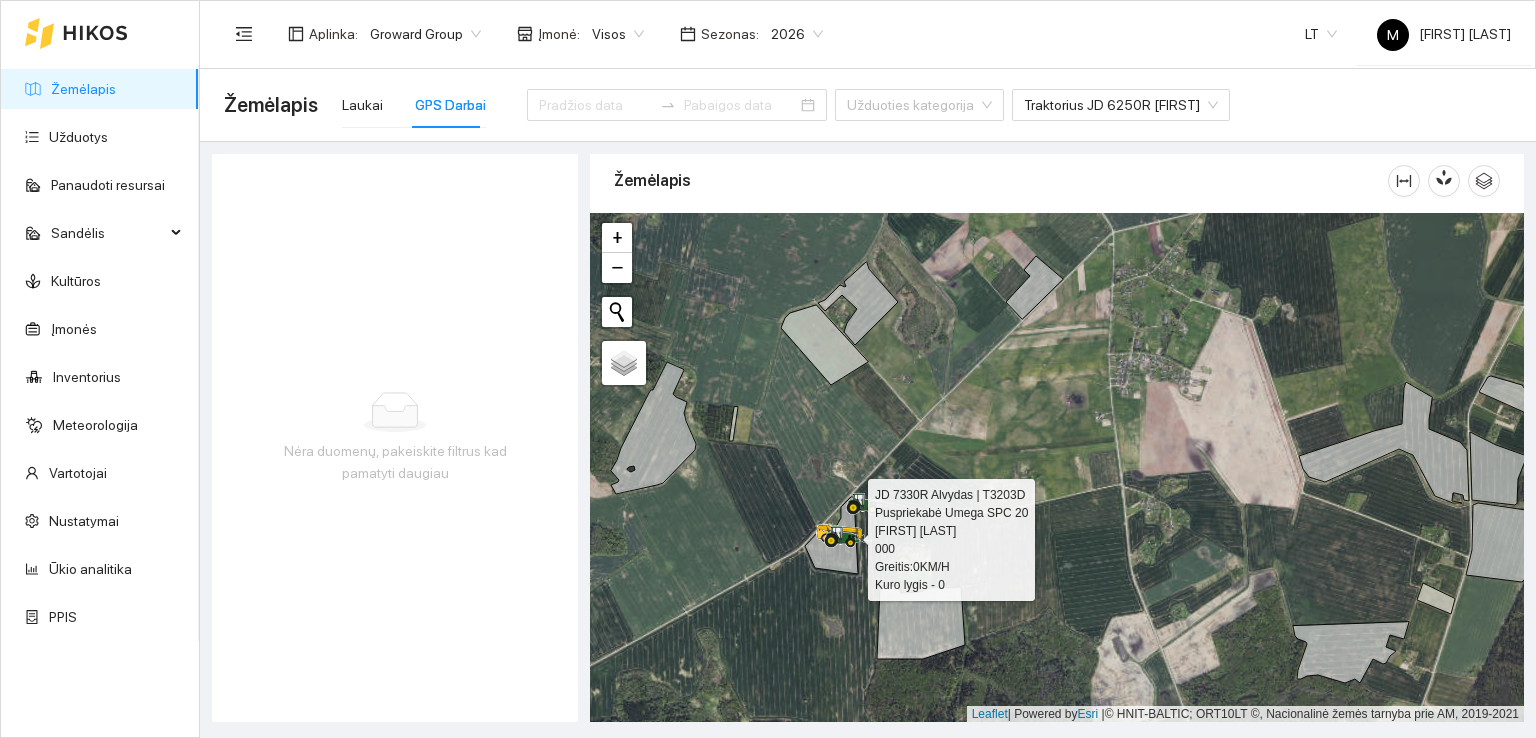 click 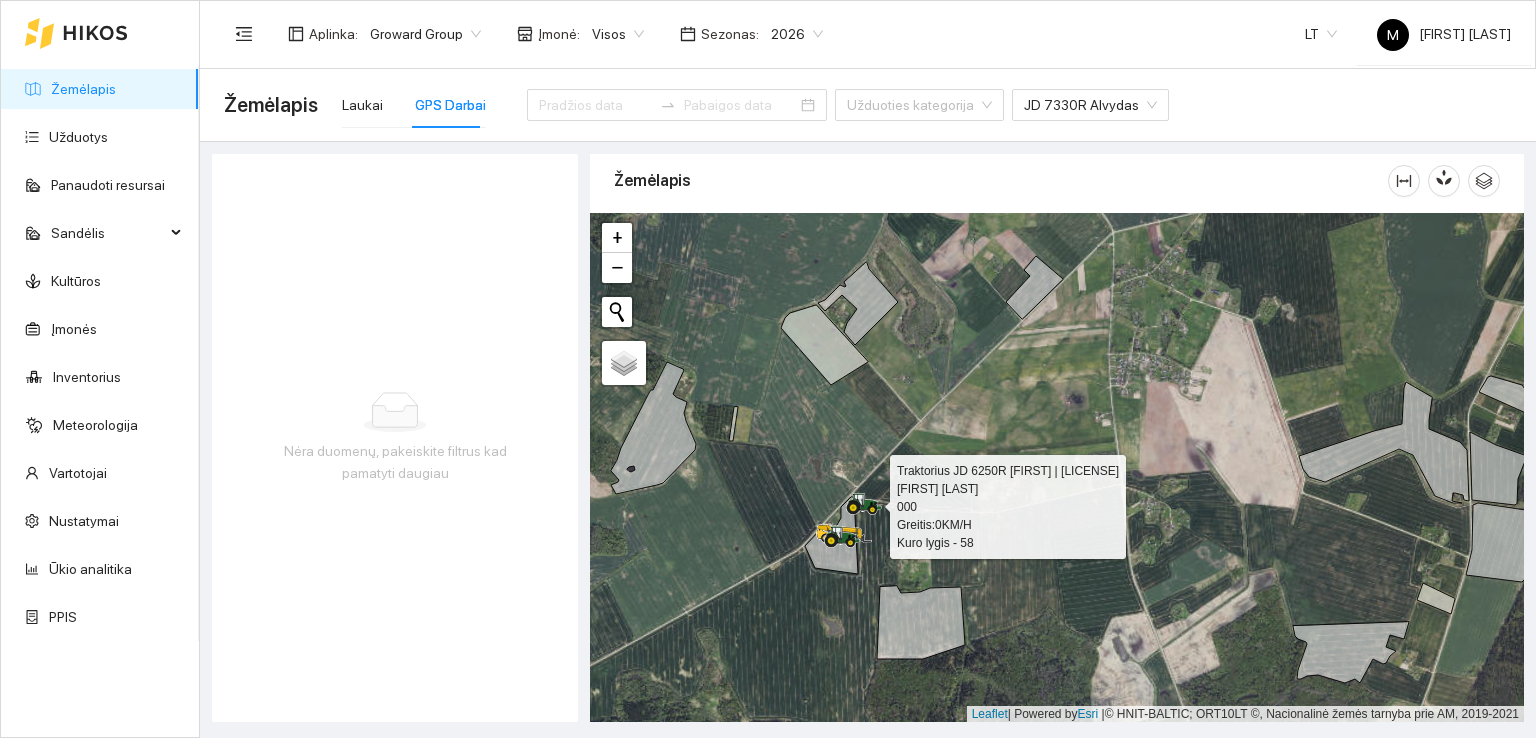 click 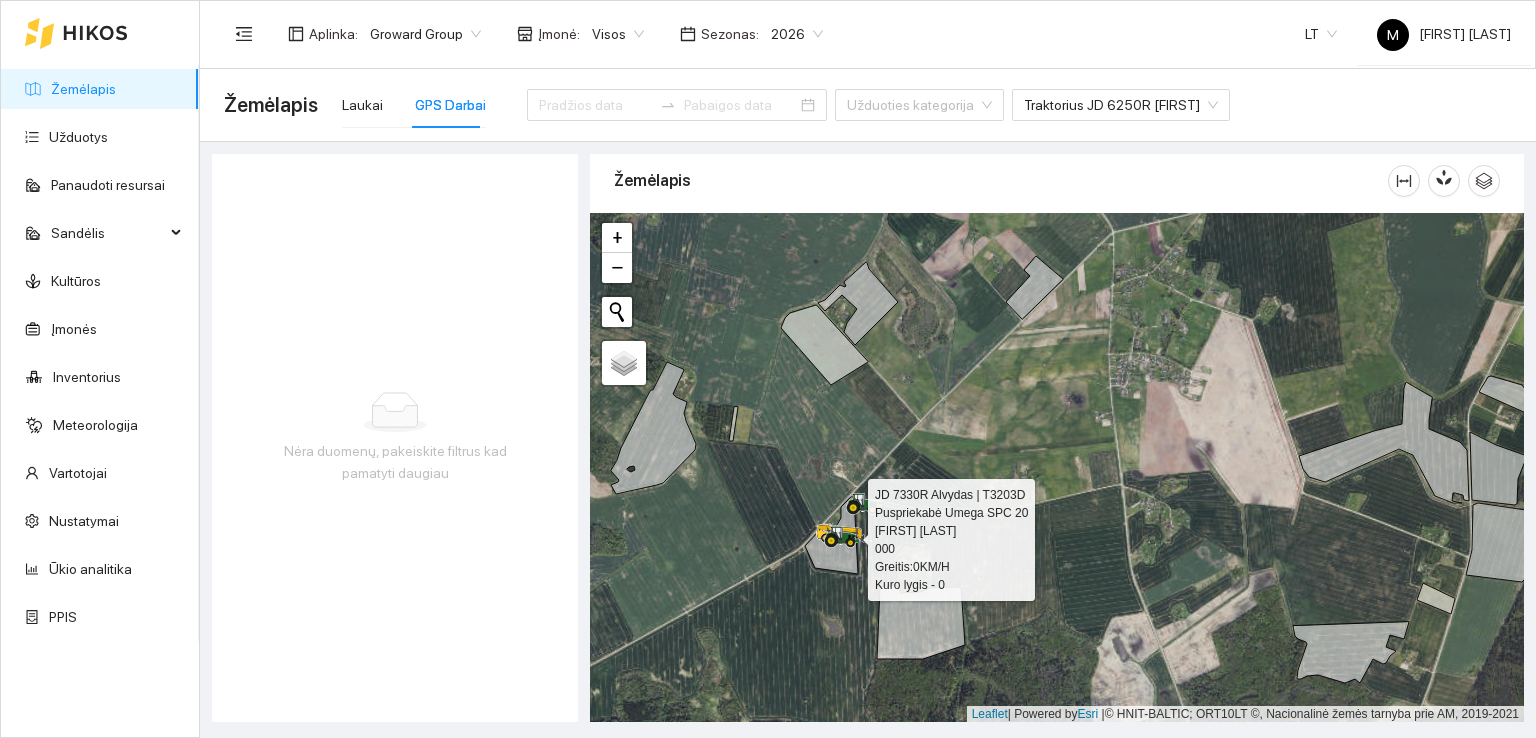 click 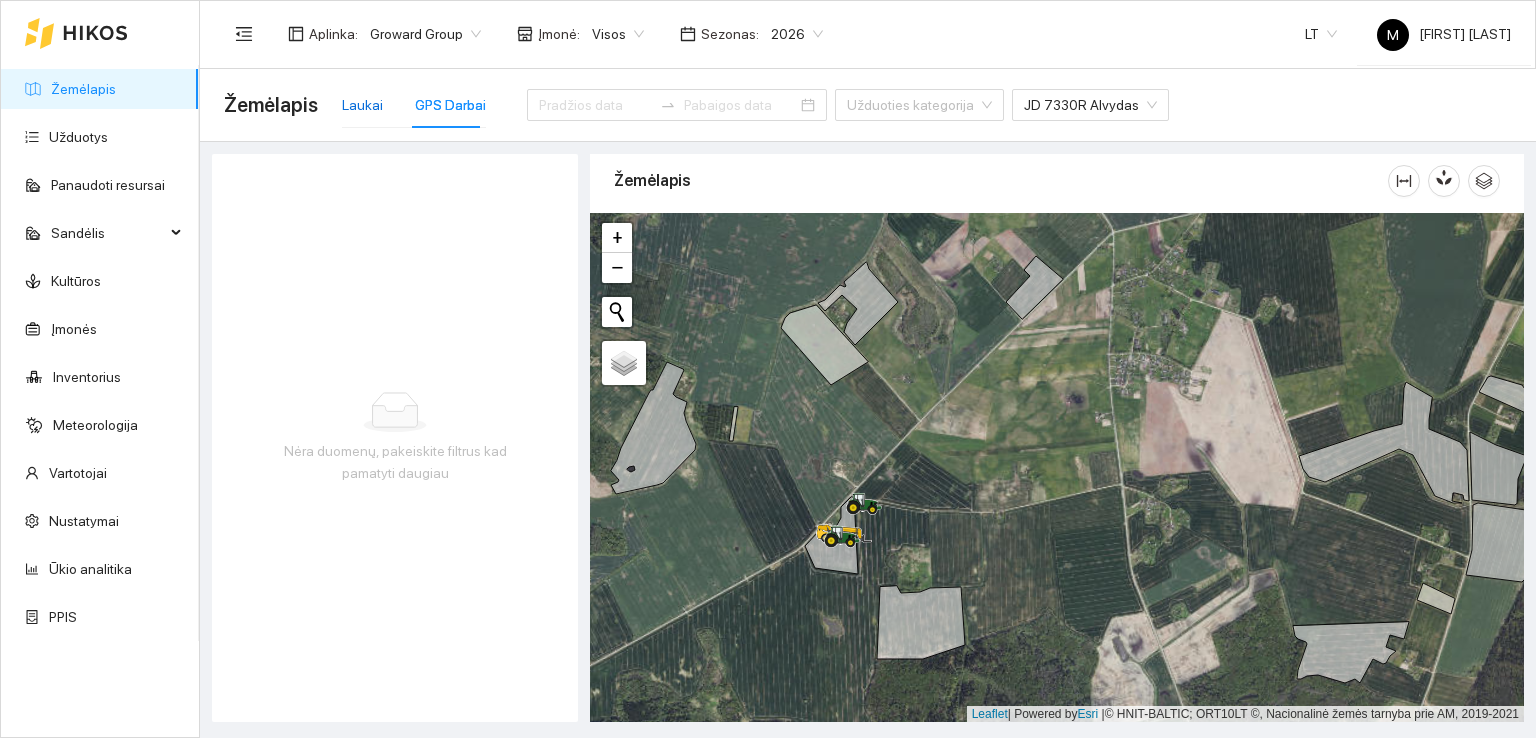 click on "Laukai" at bounding box center [362, 105] 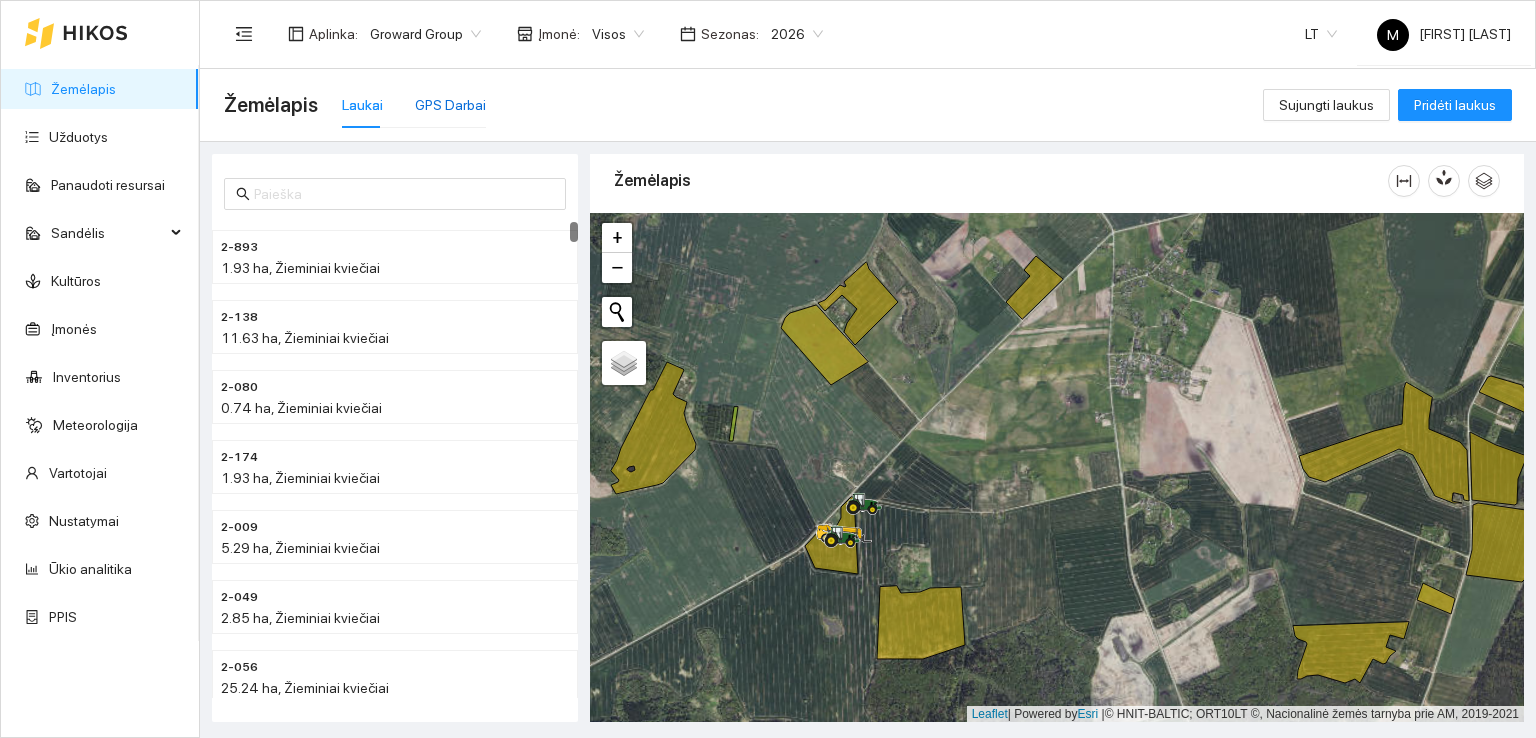 click on "GPS Darbai" at bounding box center (450, 105) 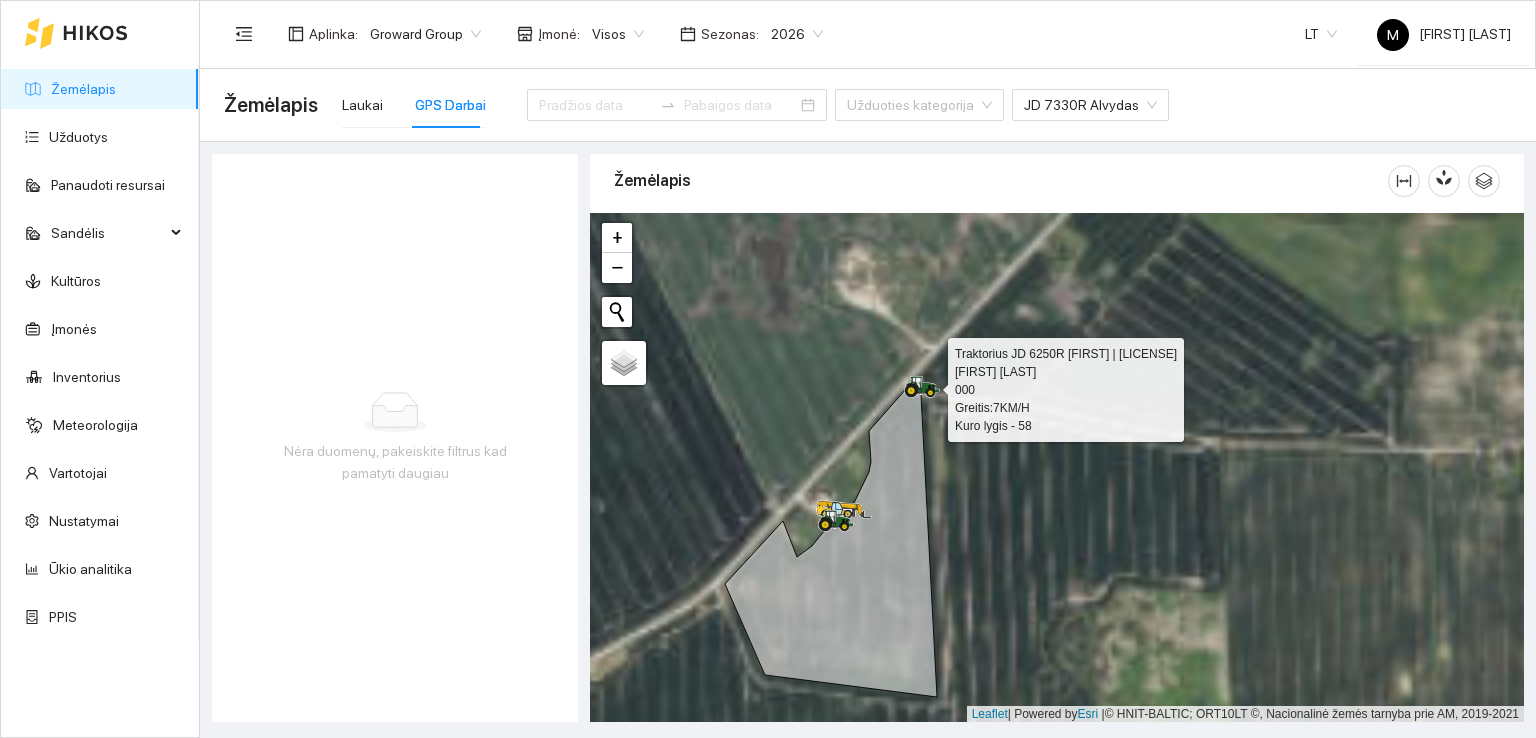 click 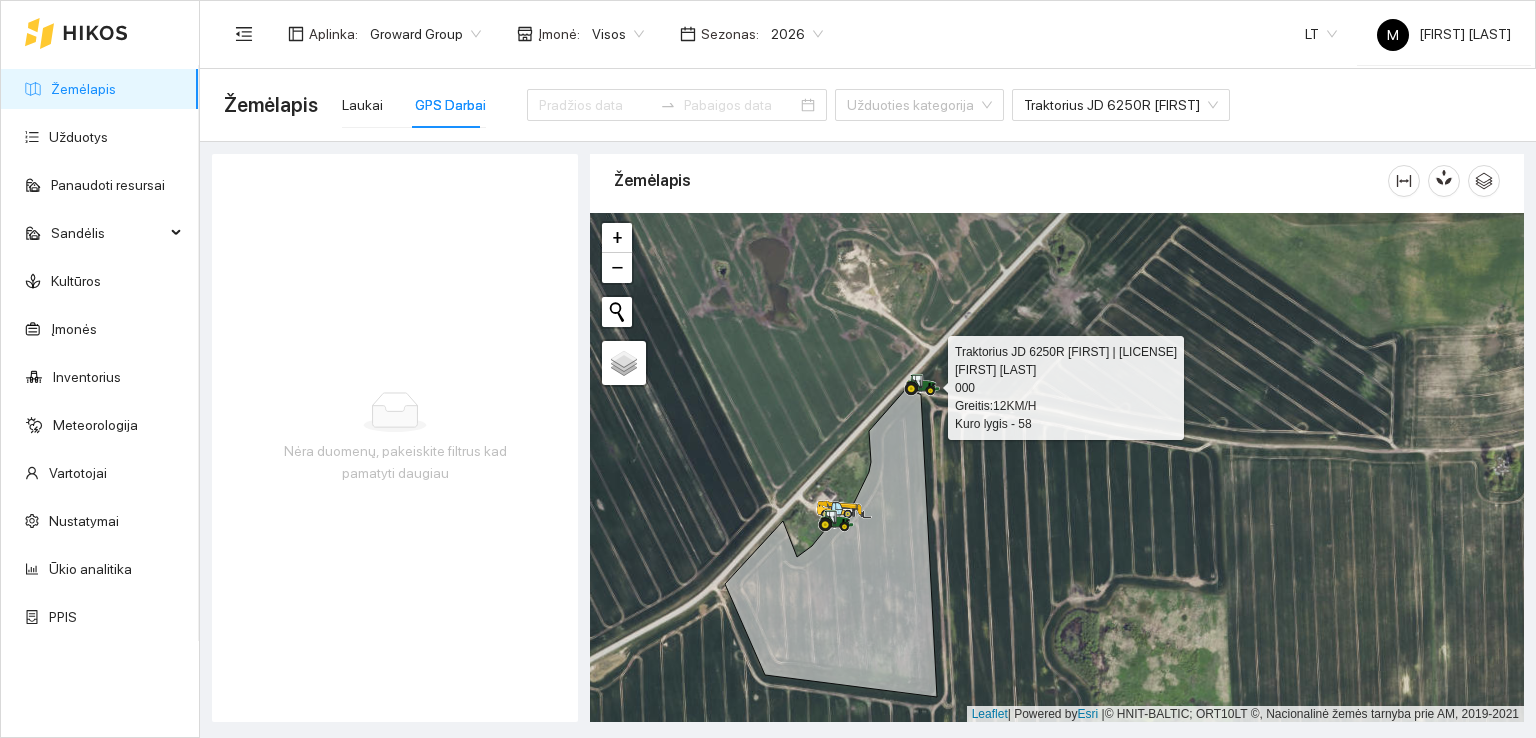 click 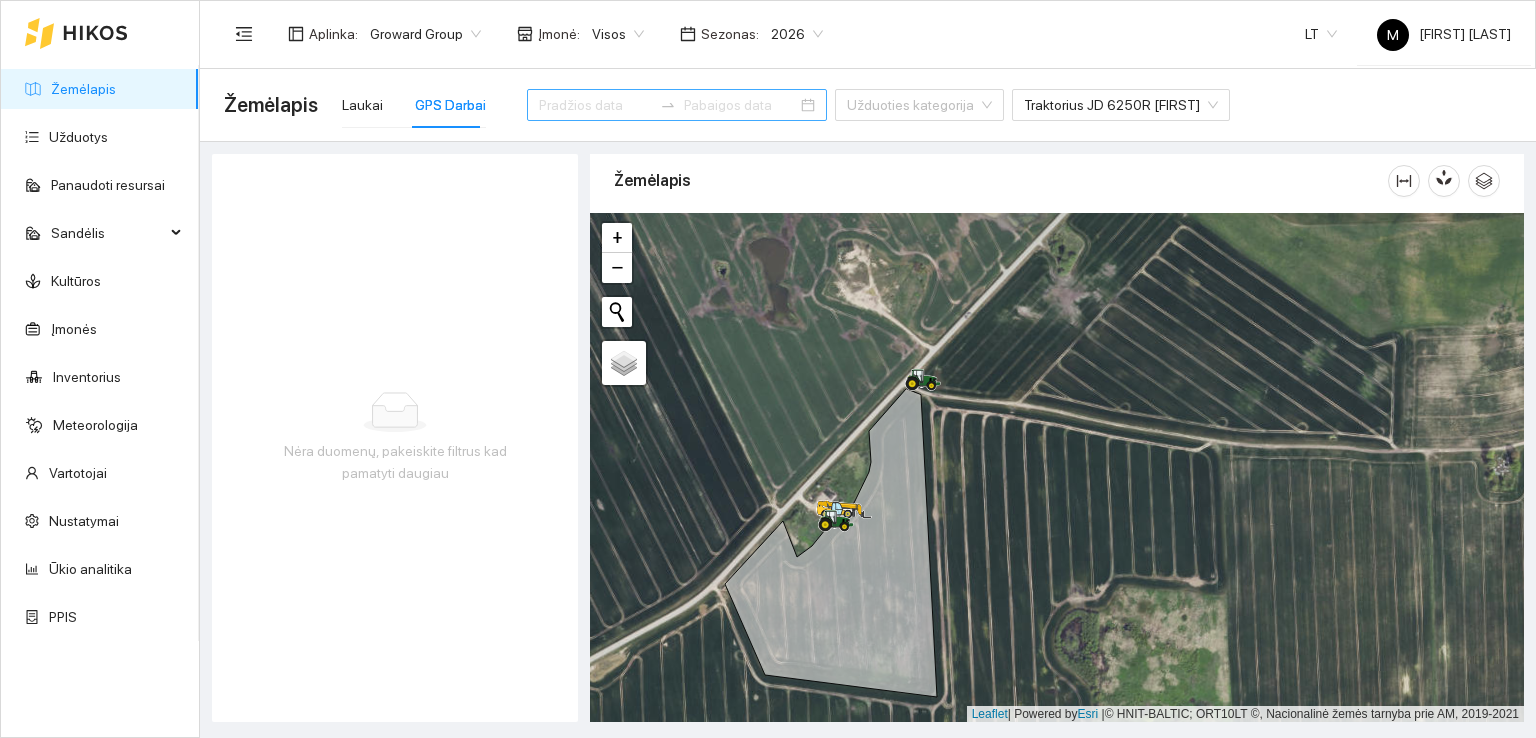 click at bounding box center [595, 105] 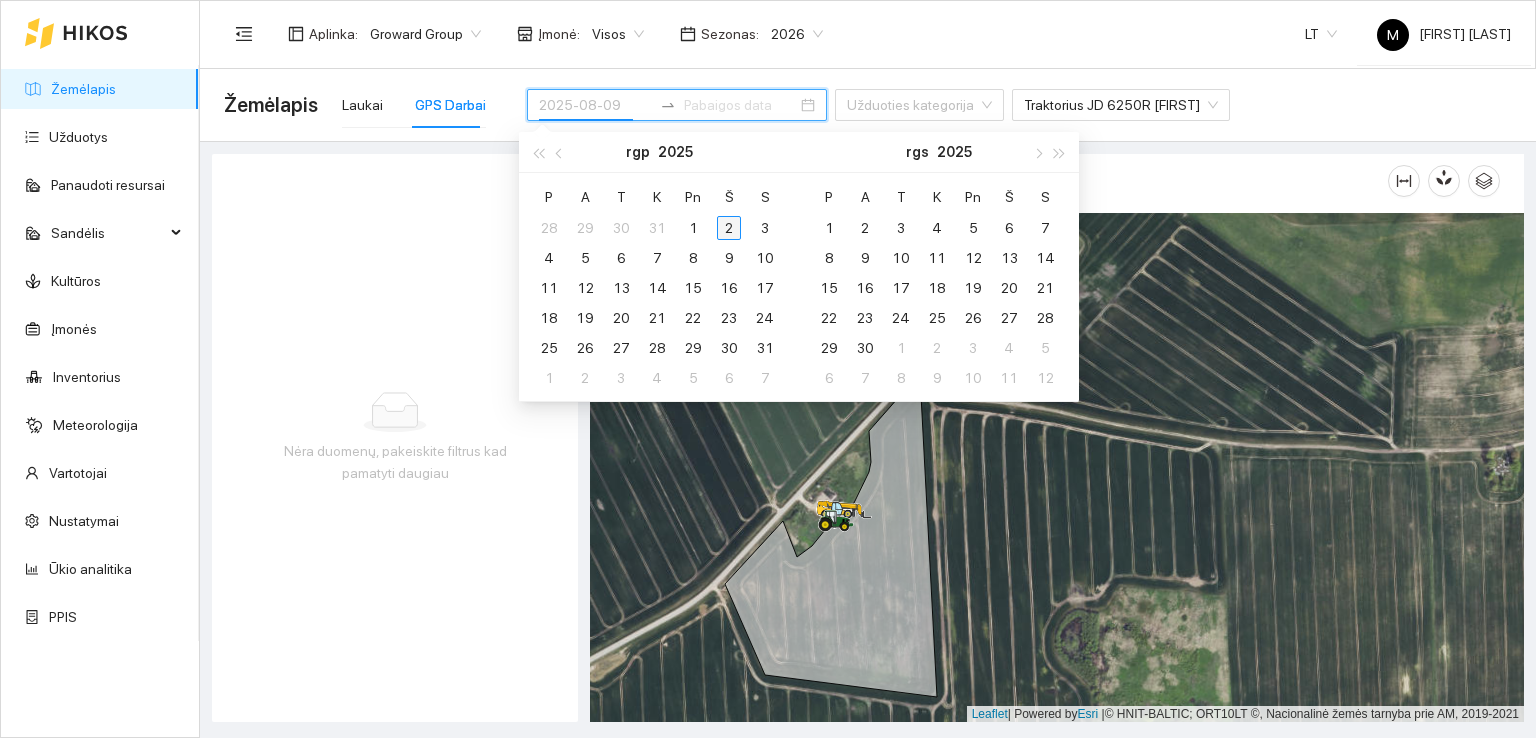 type on "2025-08-02" 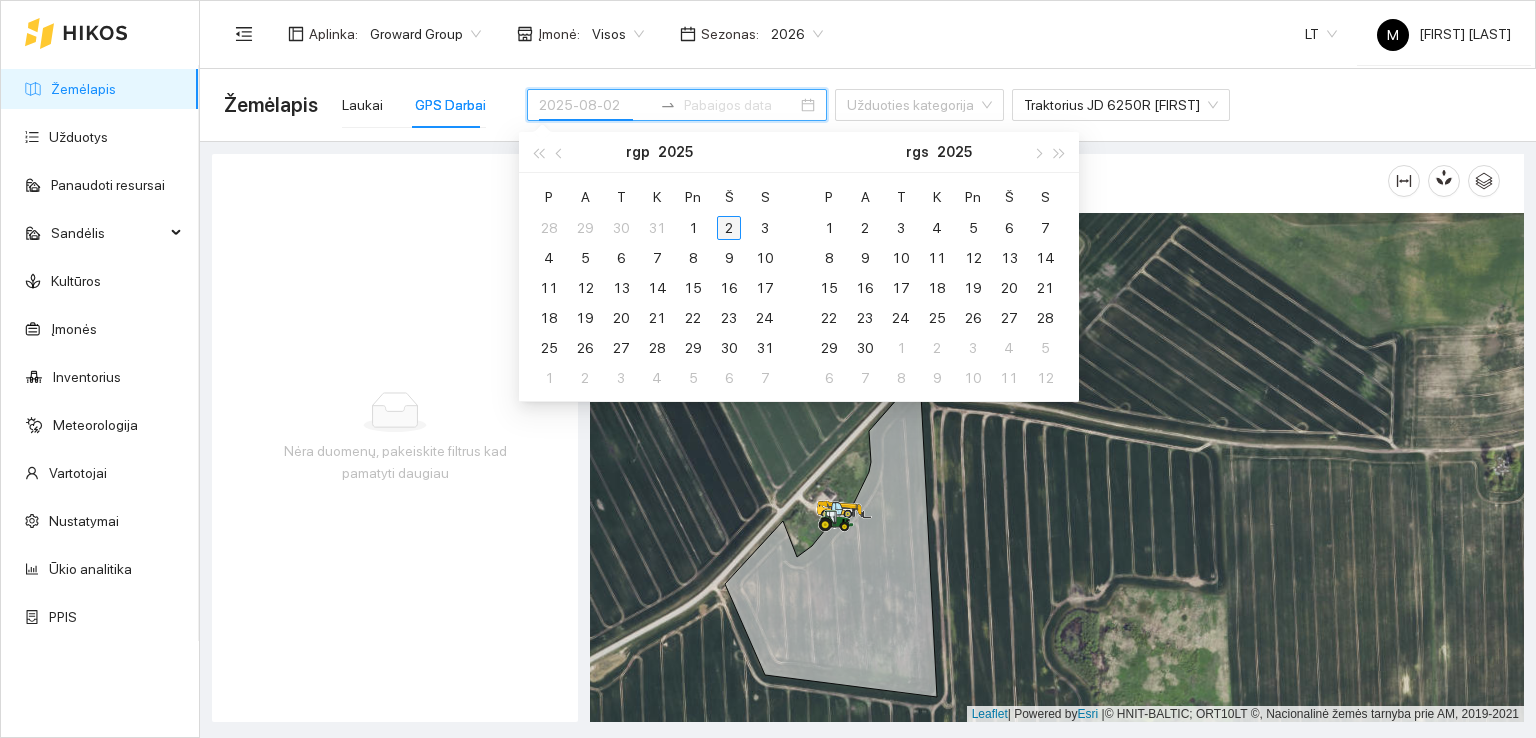 click on "2" at bounding box center (729, 228) 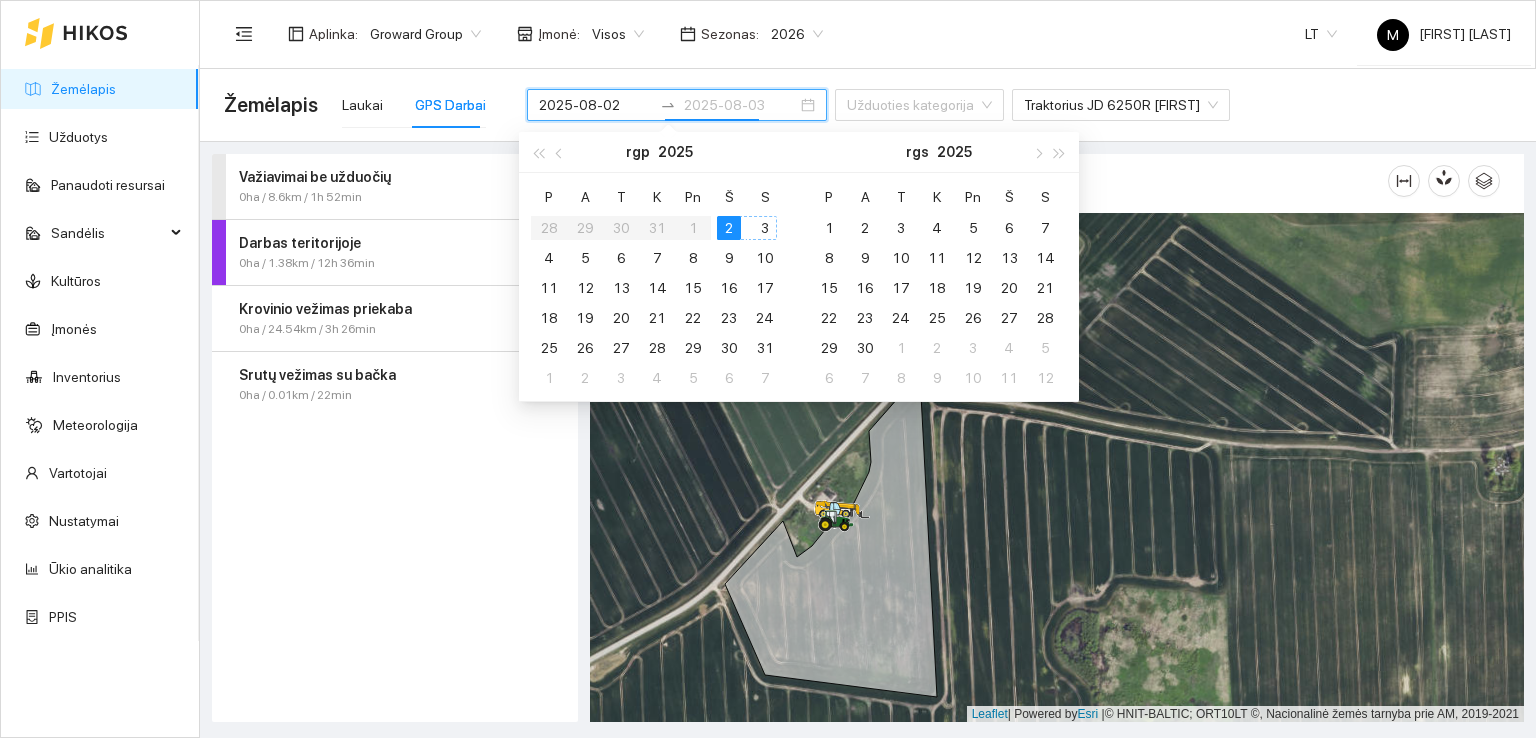 type on "2025-08-02" 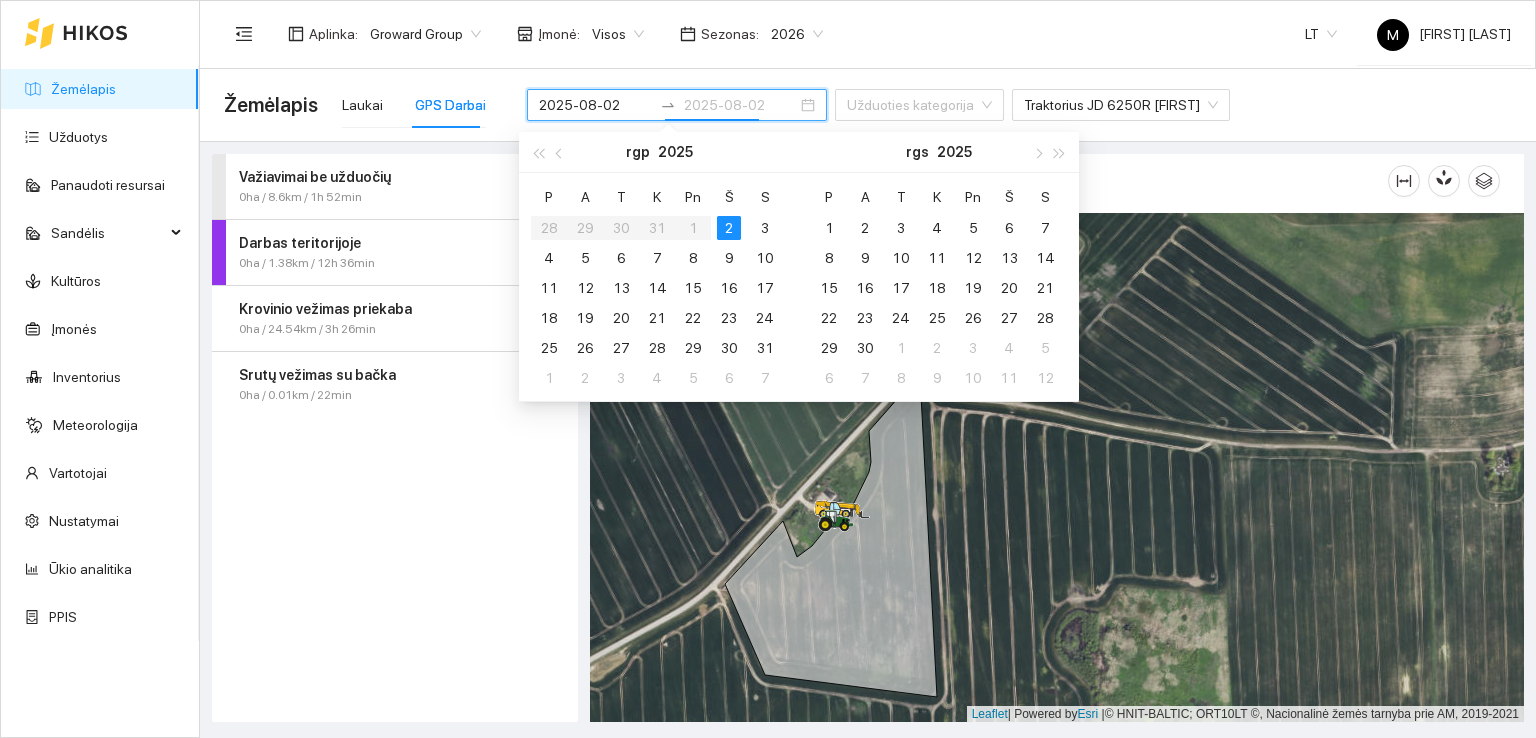click on "2" at bounding box center [729, 228] 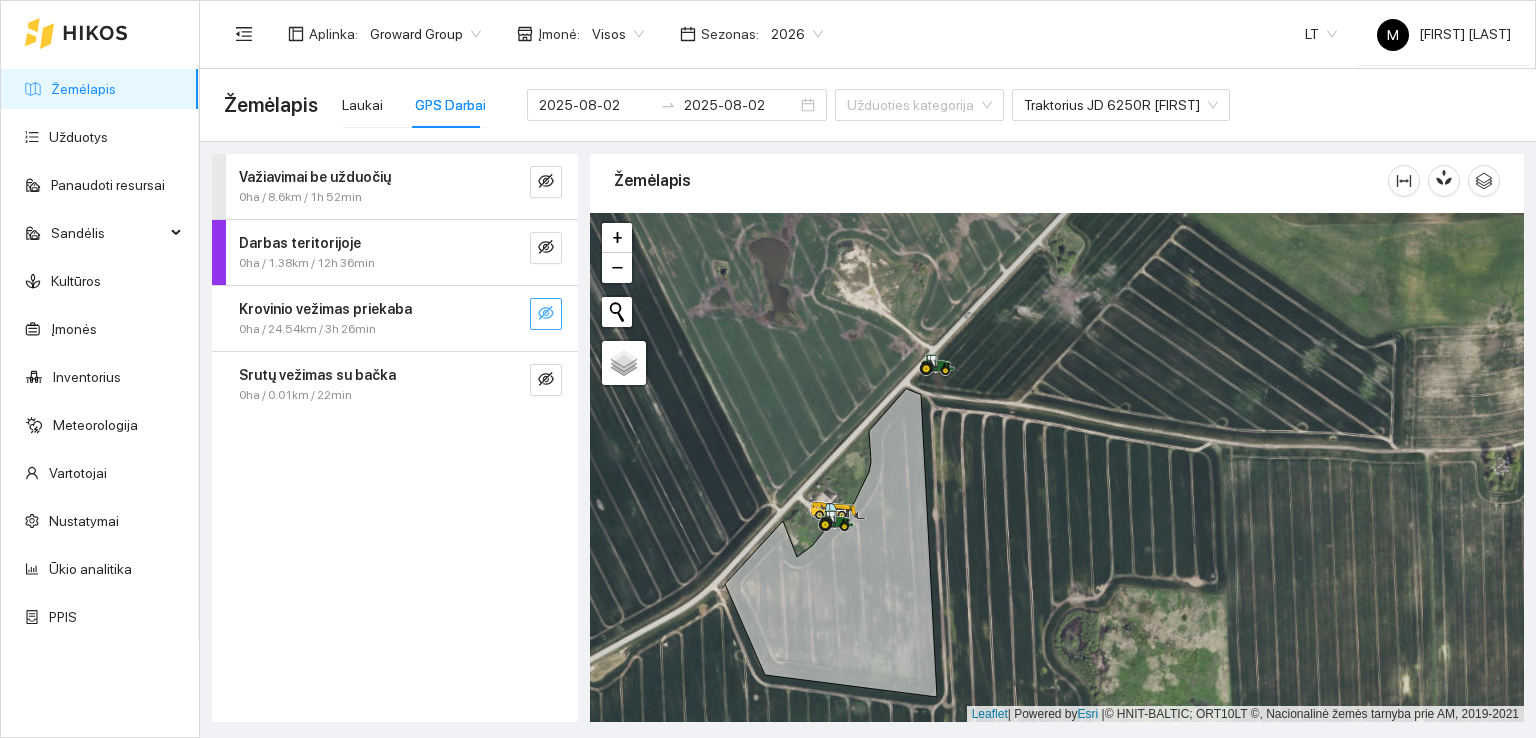 click 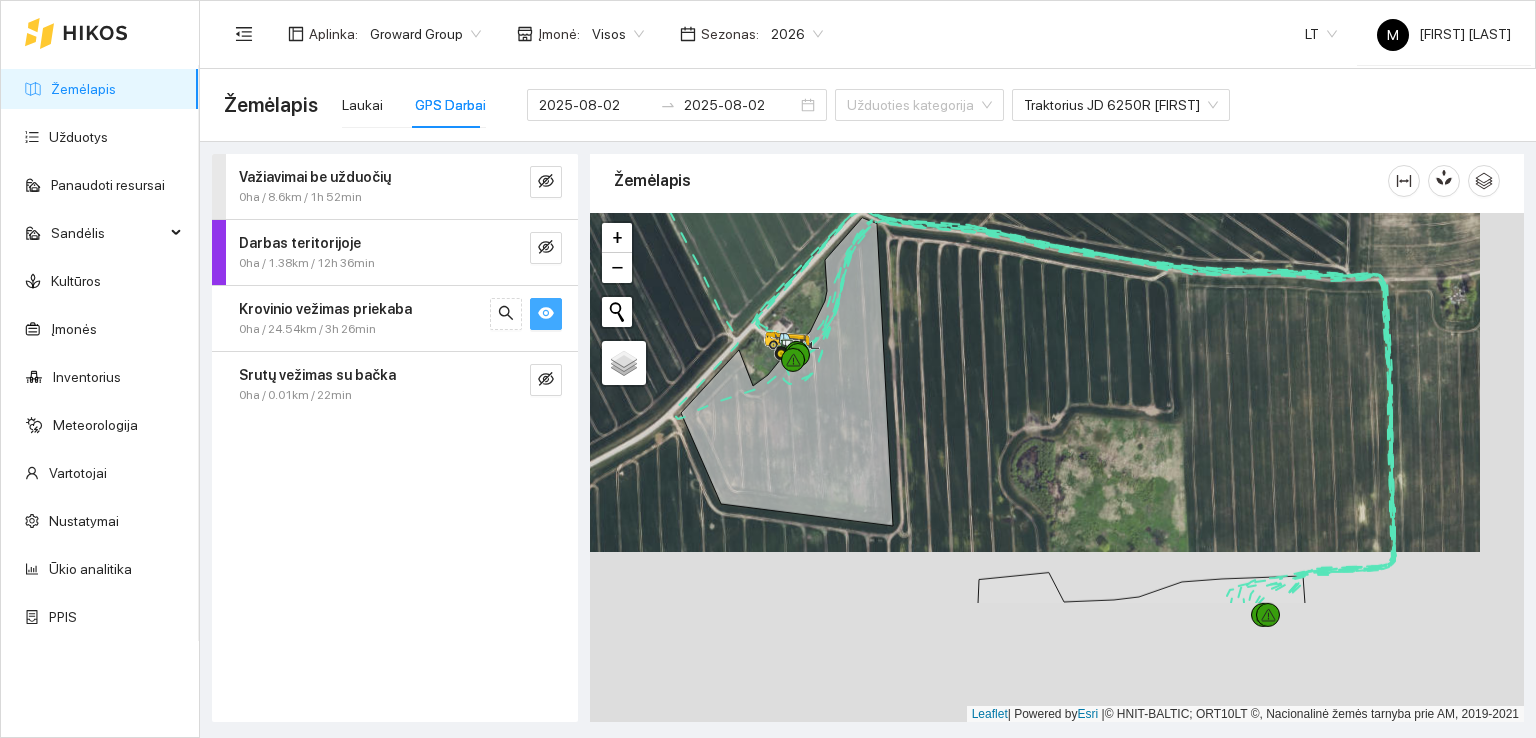 drag, startPoint x: 1029, startPoint y: 507, endPoint x: 972, endPoint y: 344, distance: 172.6789 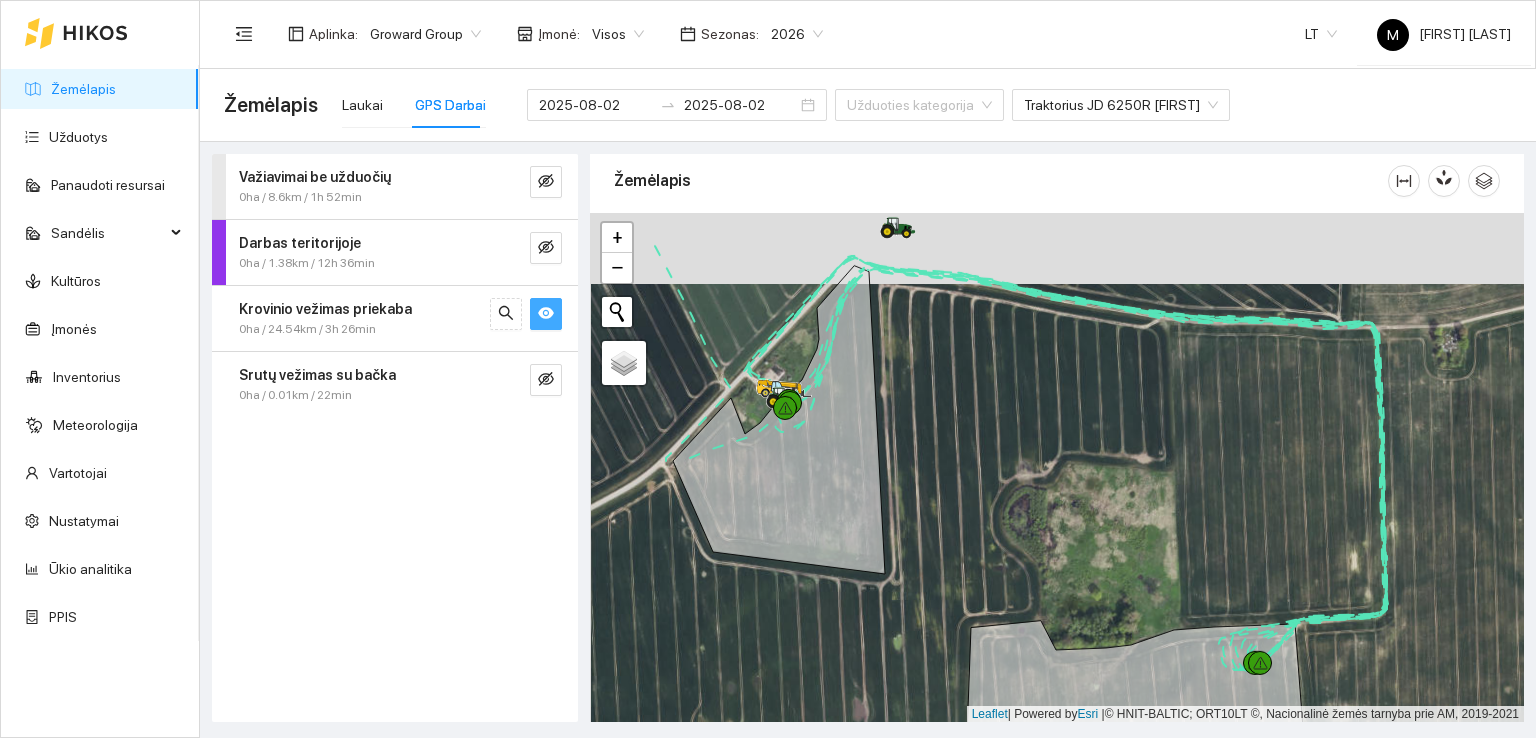 drag, startPoint x: 959, startPoint y: 358, endPoint x: 971, endPoint y: 499, distance: 141.50972 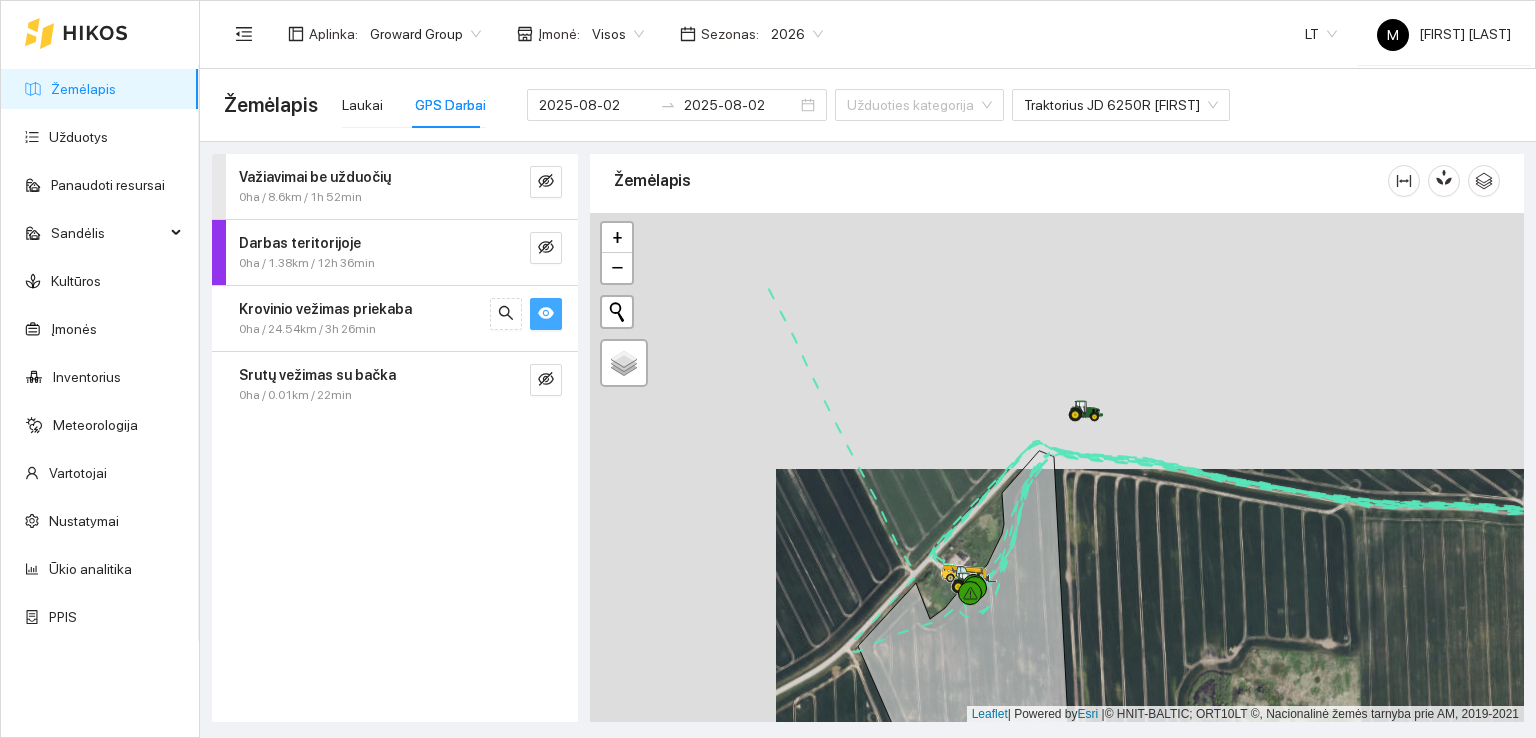 drag, startPoint x: 911, startPoint y: 500, endPoint x: 1111, endPoint y: 637, distance: 242.42319 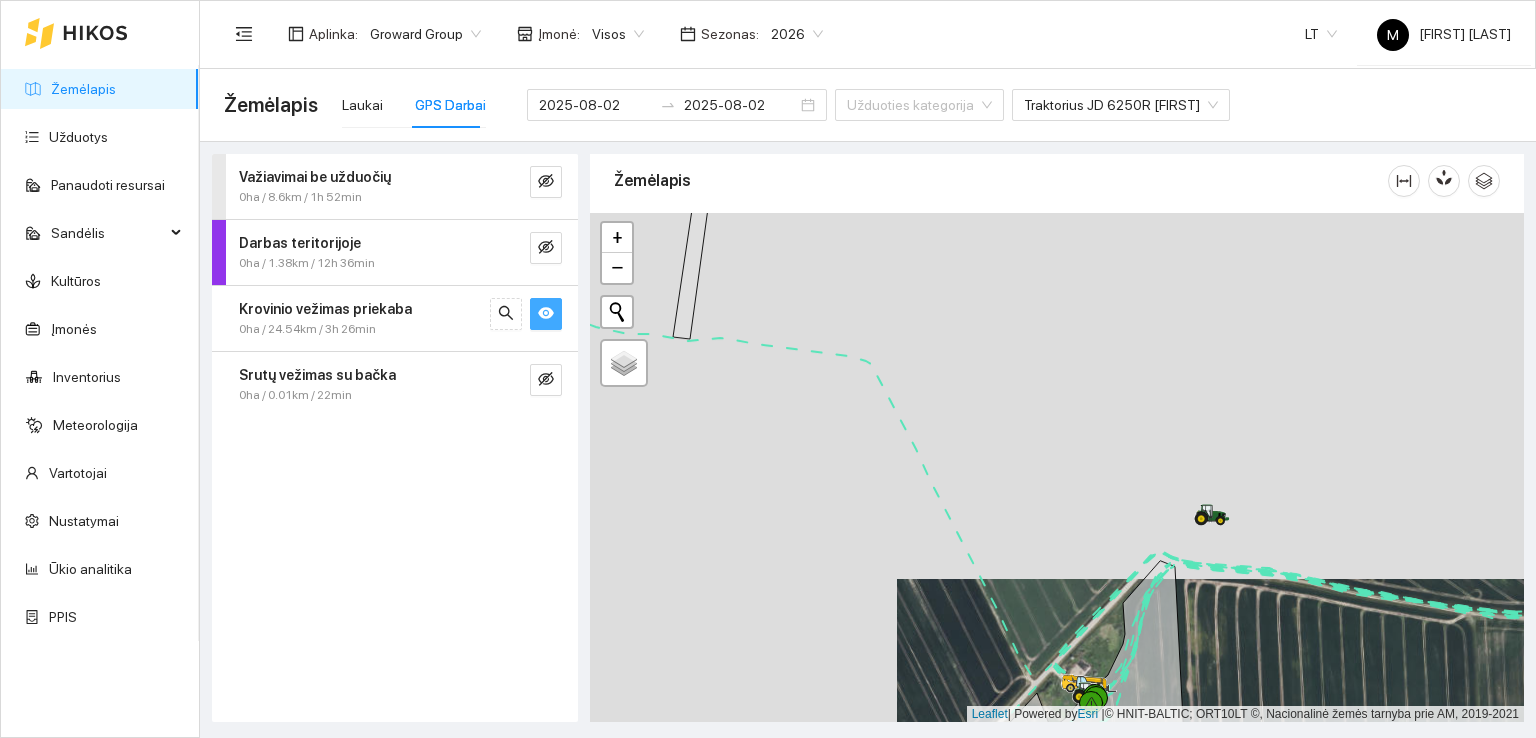 drag, startPoint x: 716, startPoint y: 380, endPoint x: 772, endPoint y: 457, distance: 95.2103 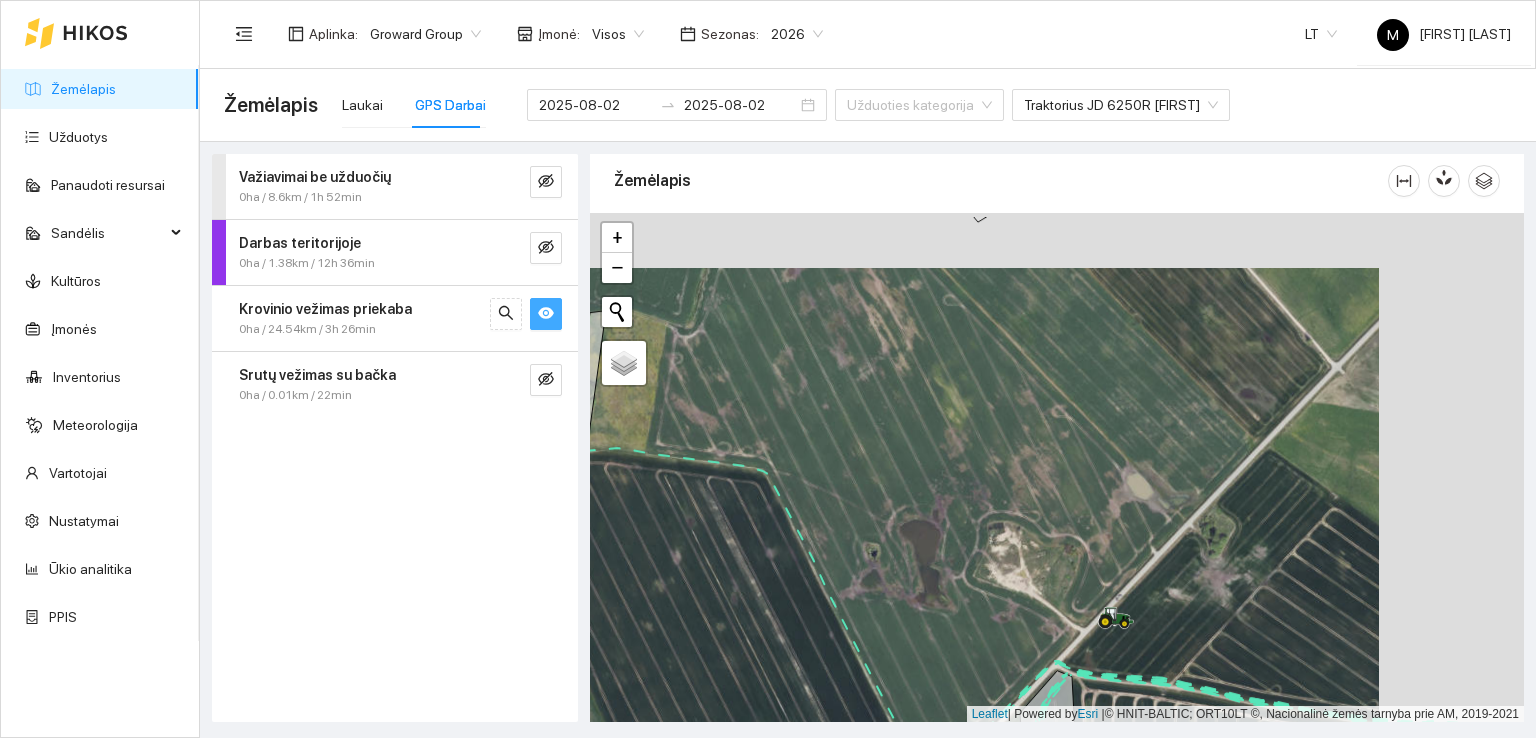 drag, startPoint x: 1084, startPoint y: 424, endPoint x: 846, endPoint y: 489, distance: 246.71643 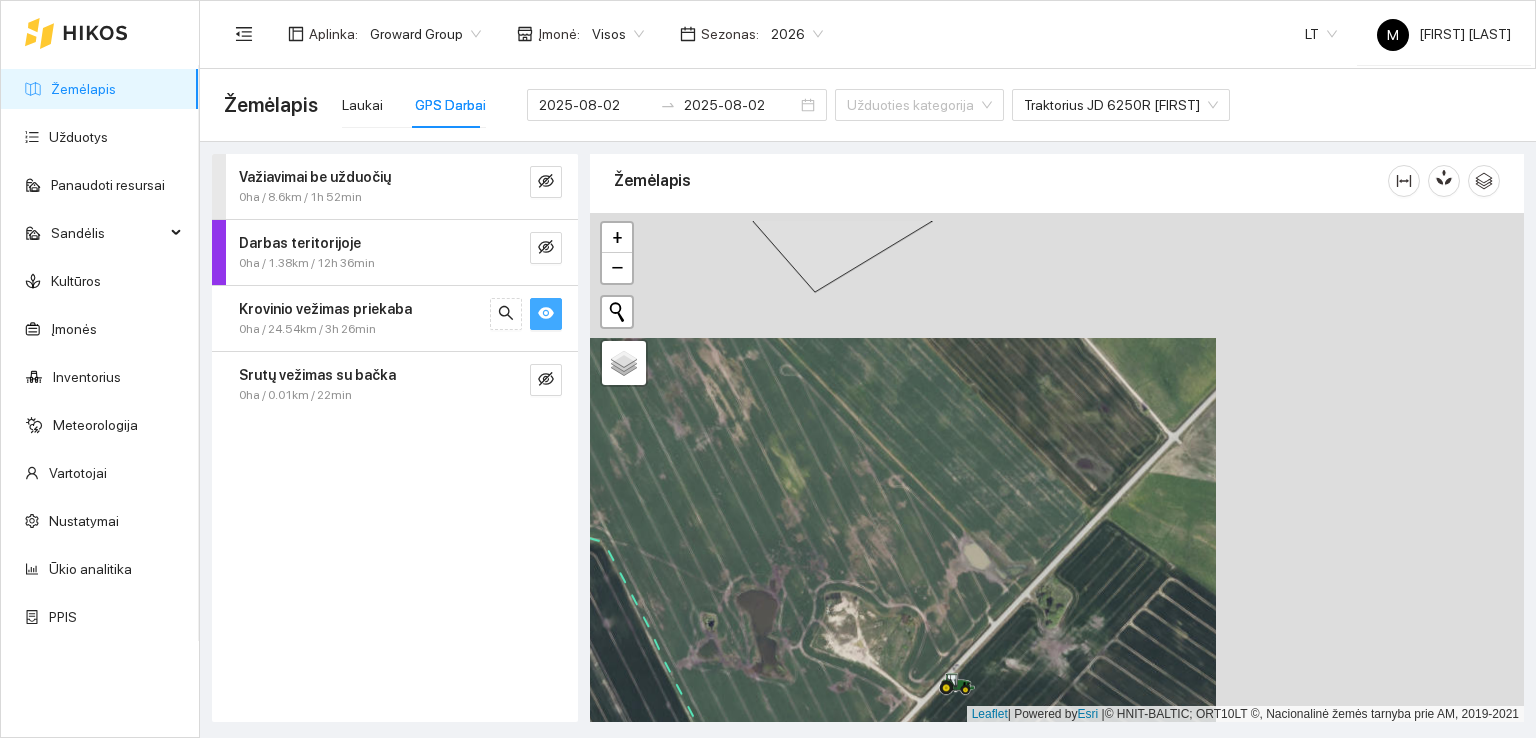 drag, startPoint x: 987, startPoint y: 427, endPoint x: 873, endPoint y: 513, distance: 142.80057 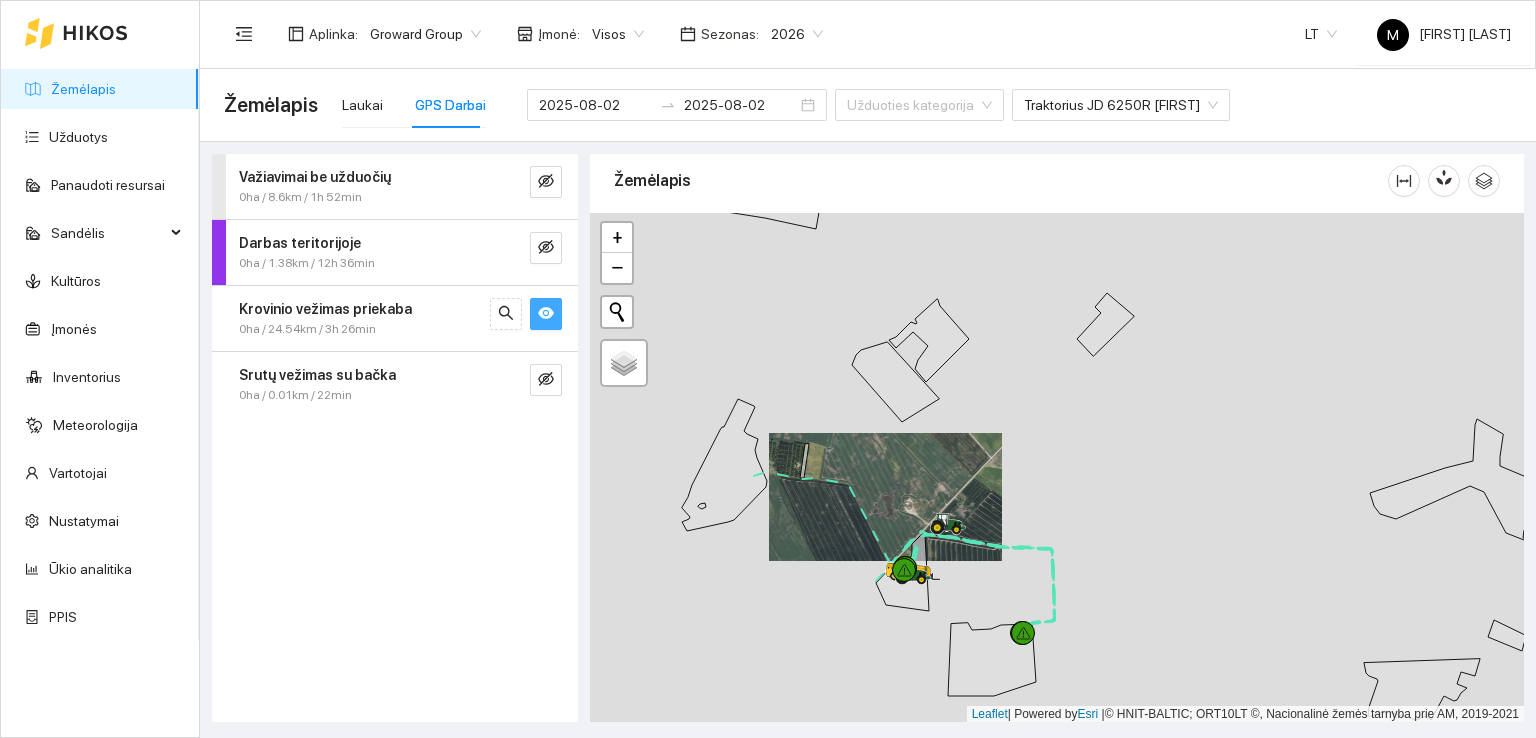 drag, startPoint x: 1029, startPoint y: 410, endPoint x: 998, endPoint y: 450, distance: 50.606323 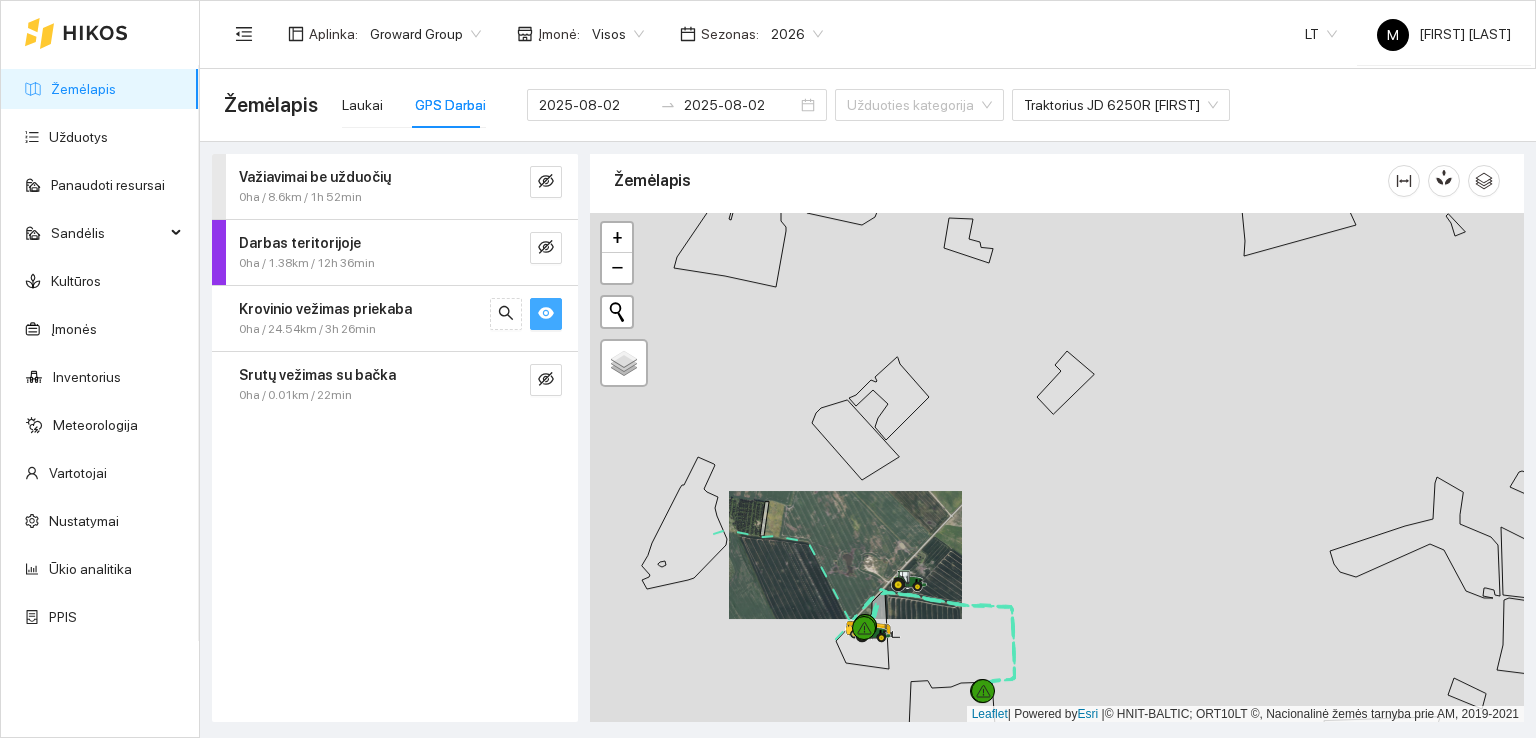 drag, startPoint x: 995, startPoint y: 453, endPoint x: 971, endPoint y: 497, distance: 50.119858 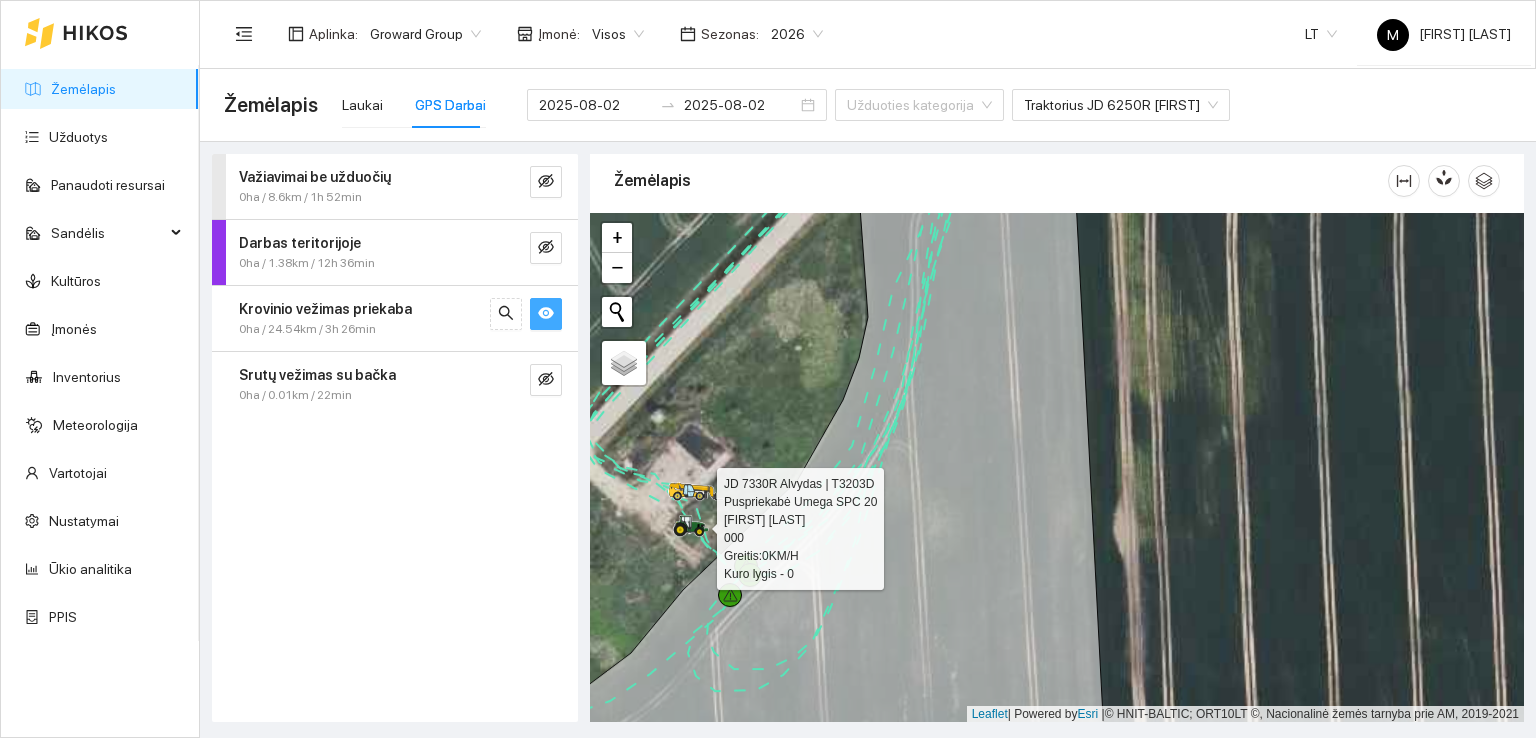 click 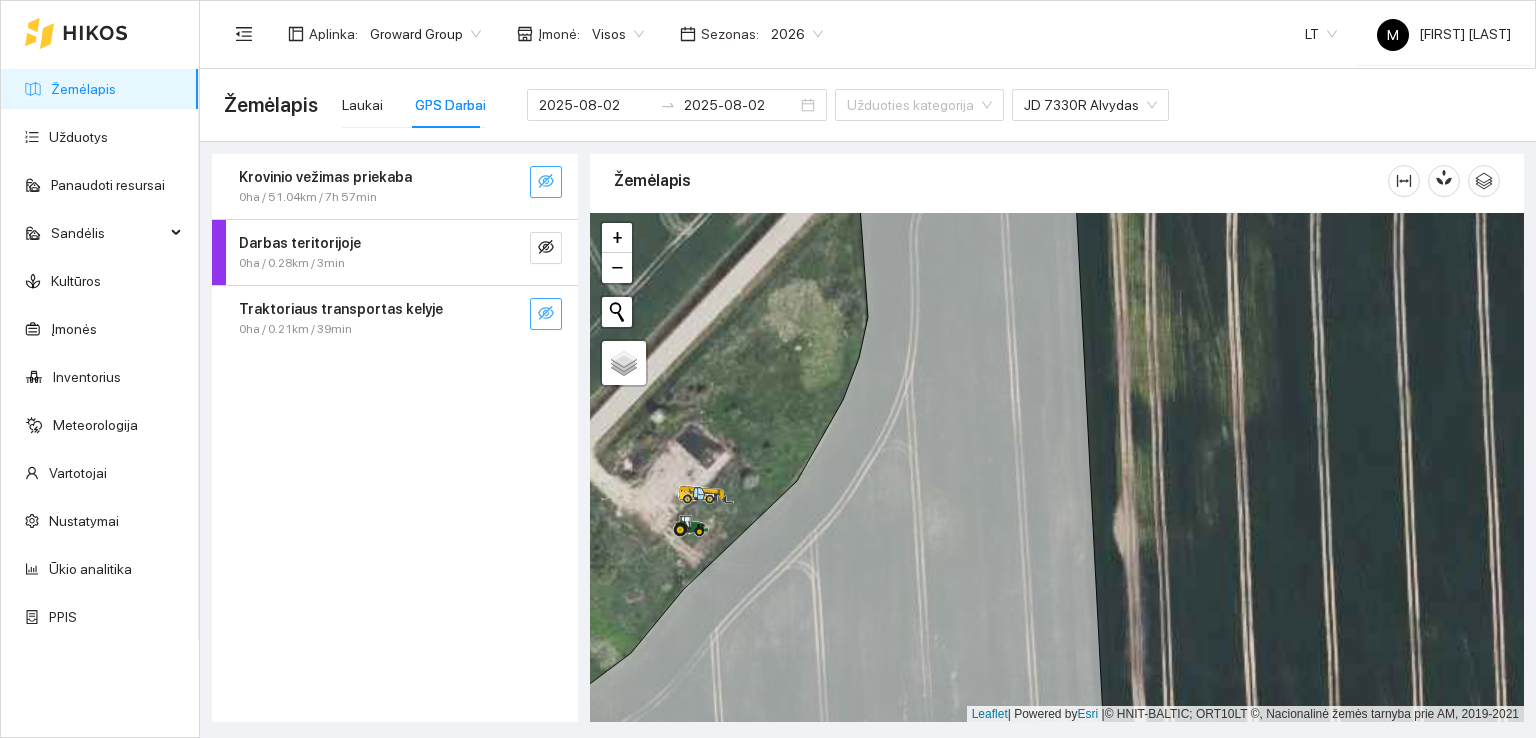 click 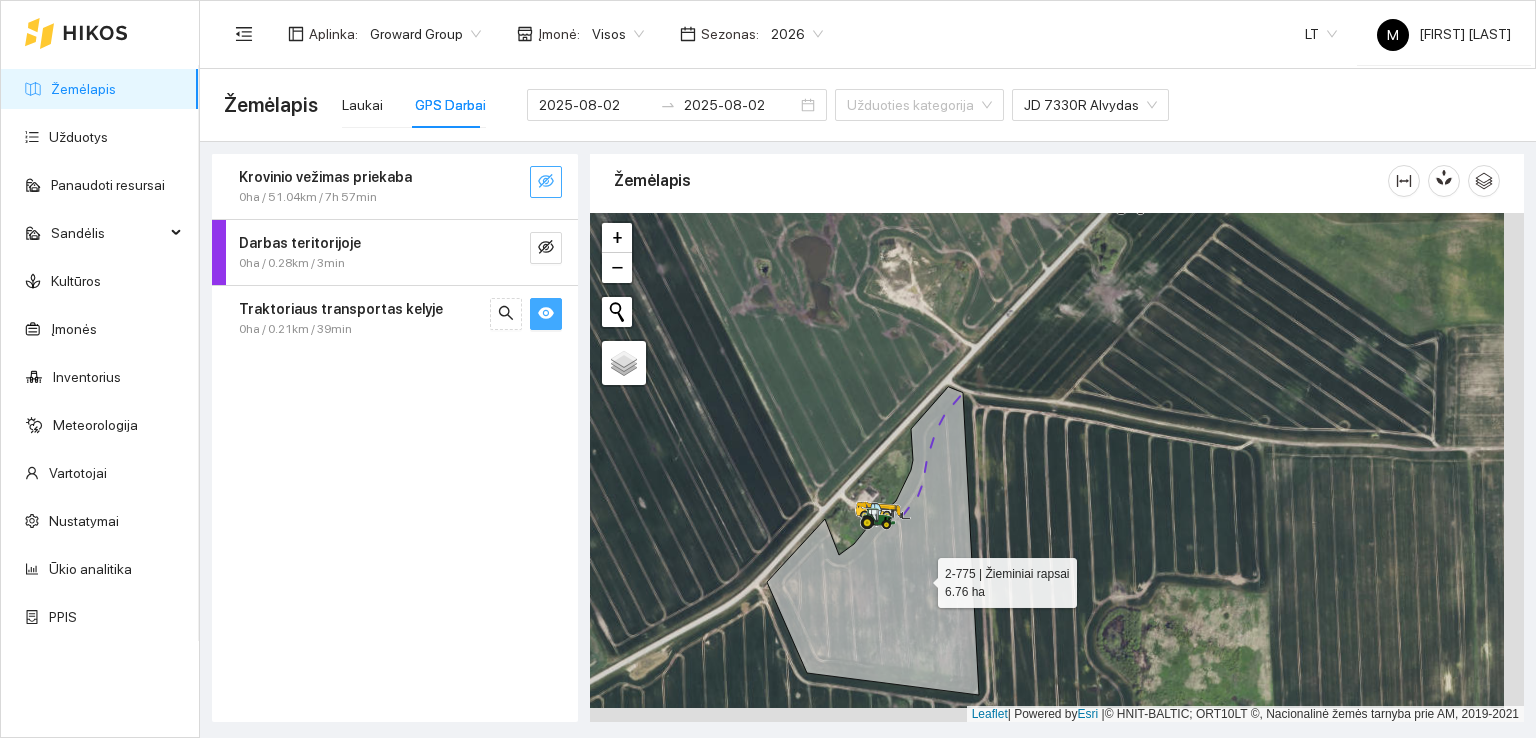 drag, startPoint x: 946, startPoint y: 596, endPoint x: 889, endPoint y: 529, distance: 87.965904 